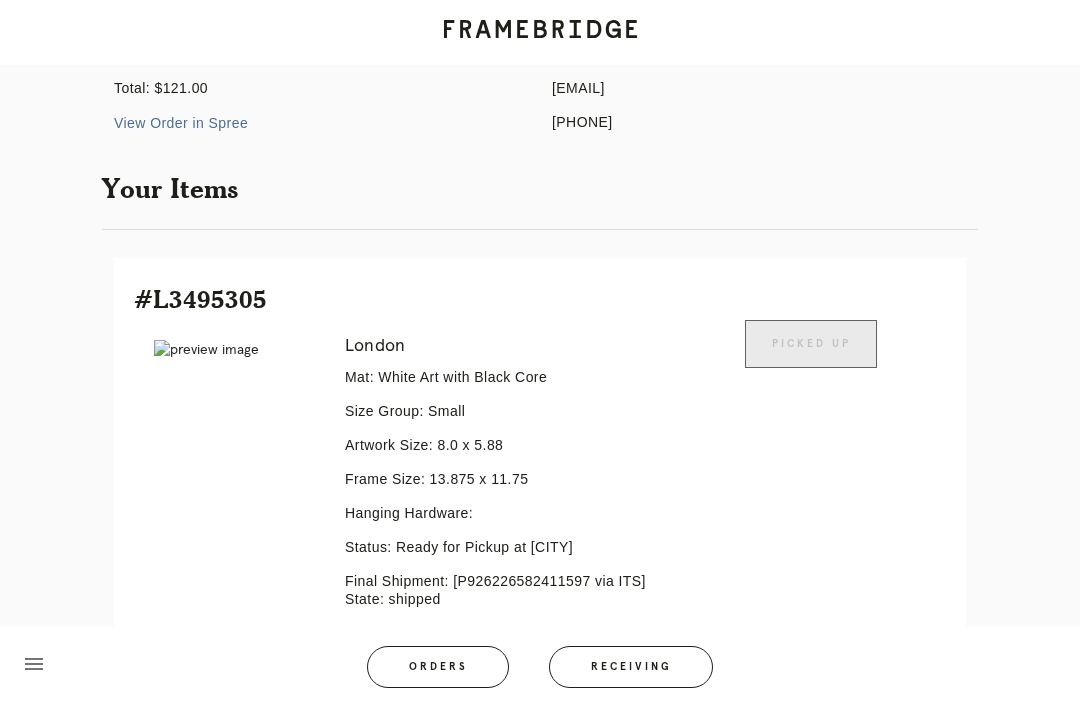 scroll, scrollTop: 0, scrollLeft: 0, axis: both 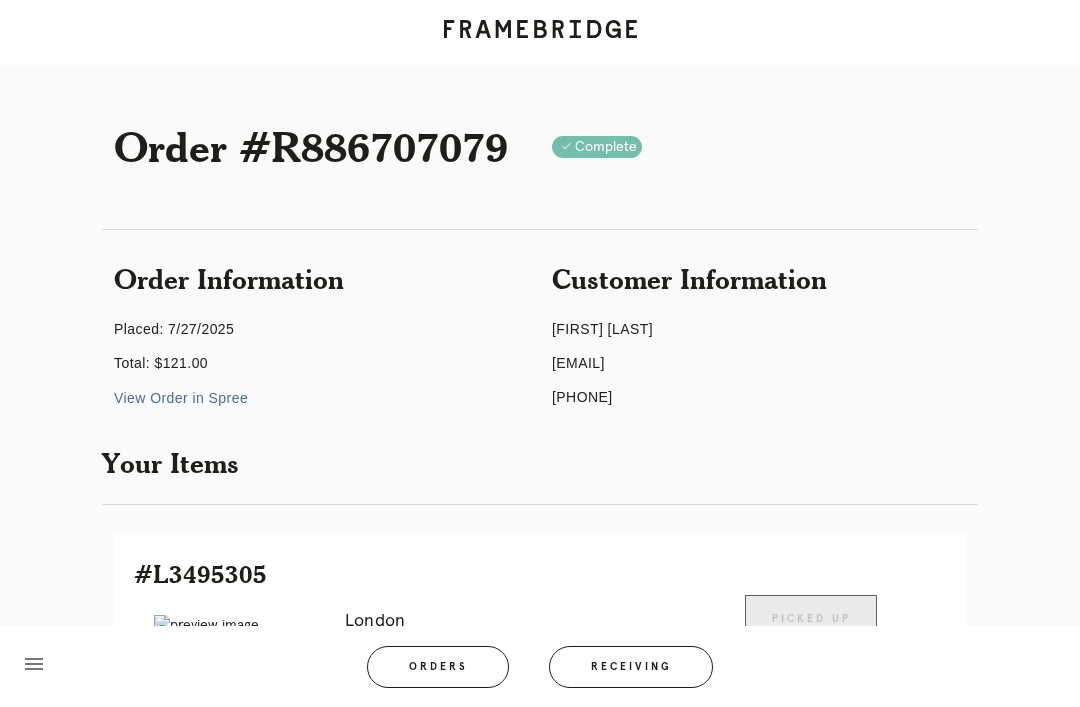 click on "Receiving" at bounding box center (631, 667) 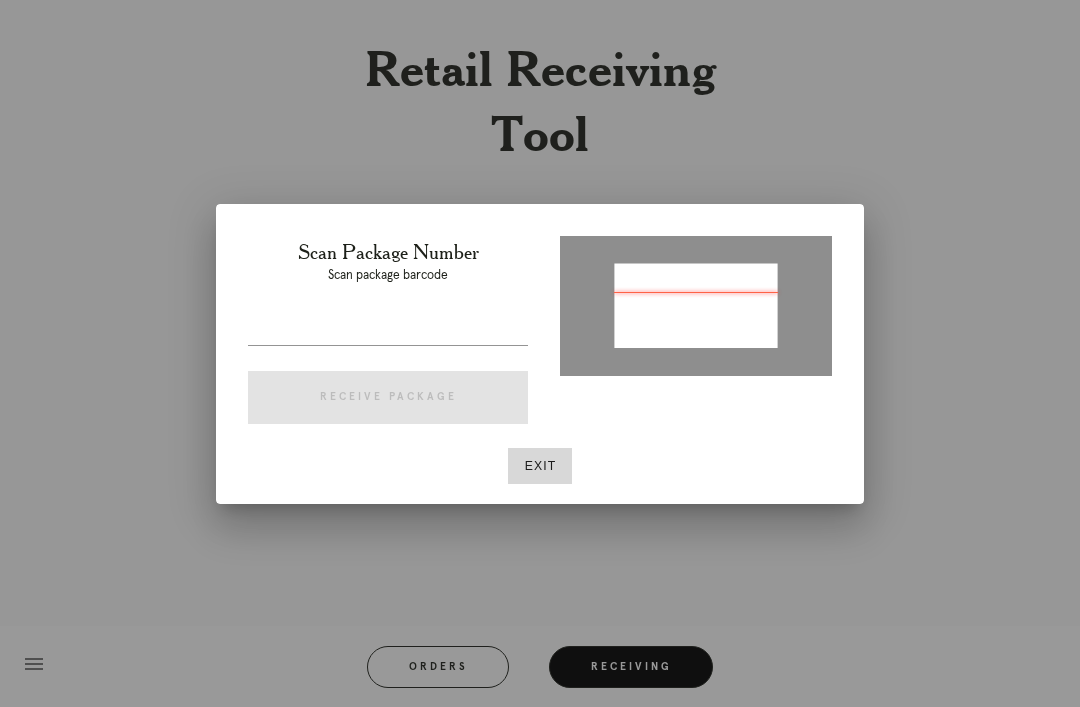 type on "P557149574223833" 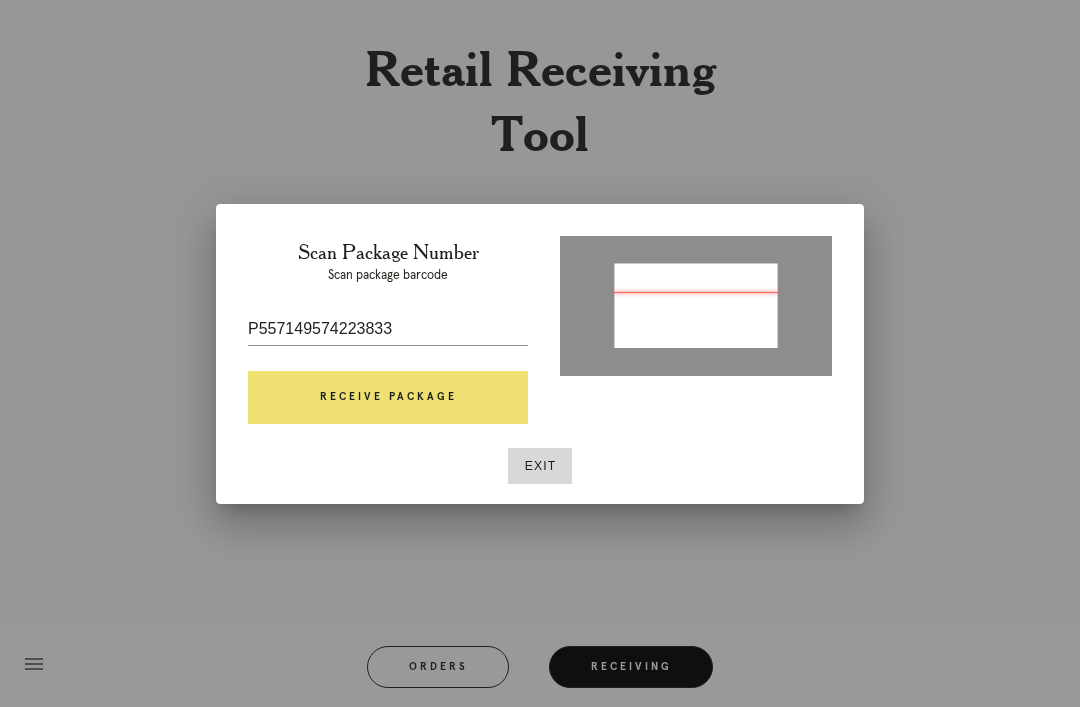 click on "Receive Package" at bounding box center [388, 398] 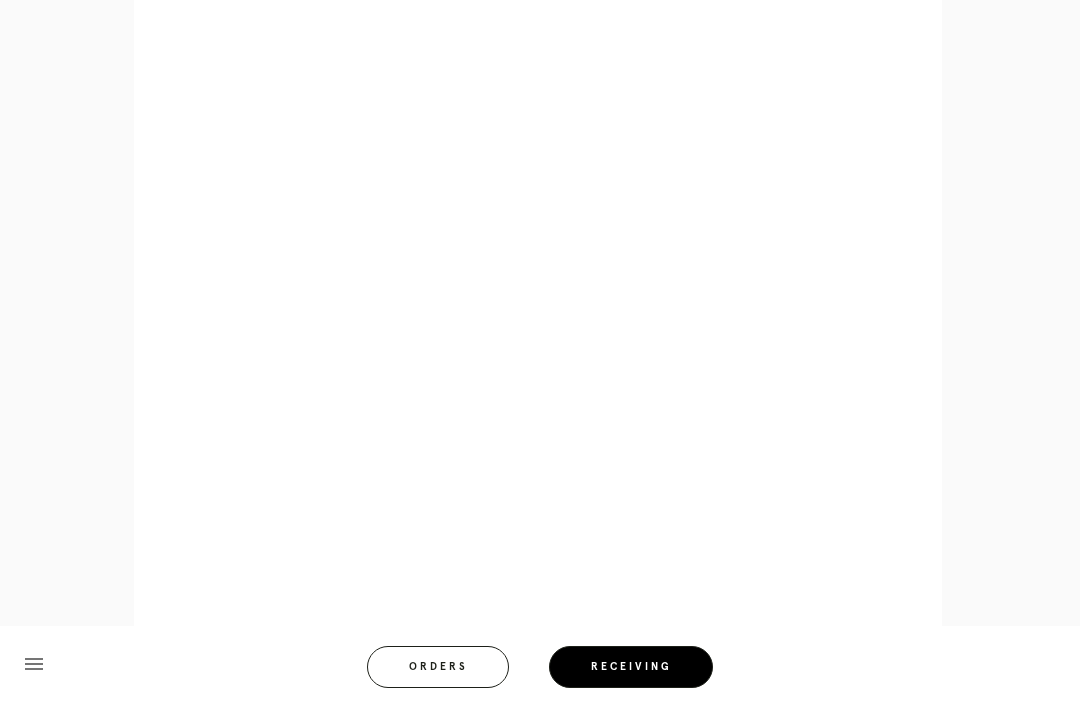 scroll, scrollTop: 946, scrollLeft: 0, axis: vertical 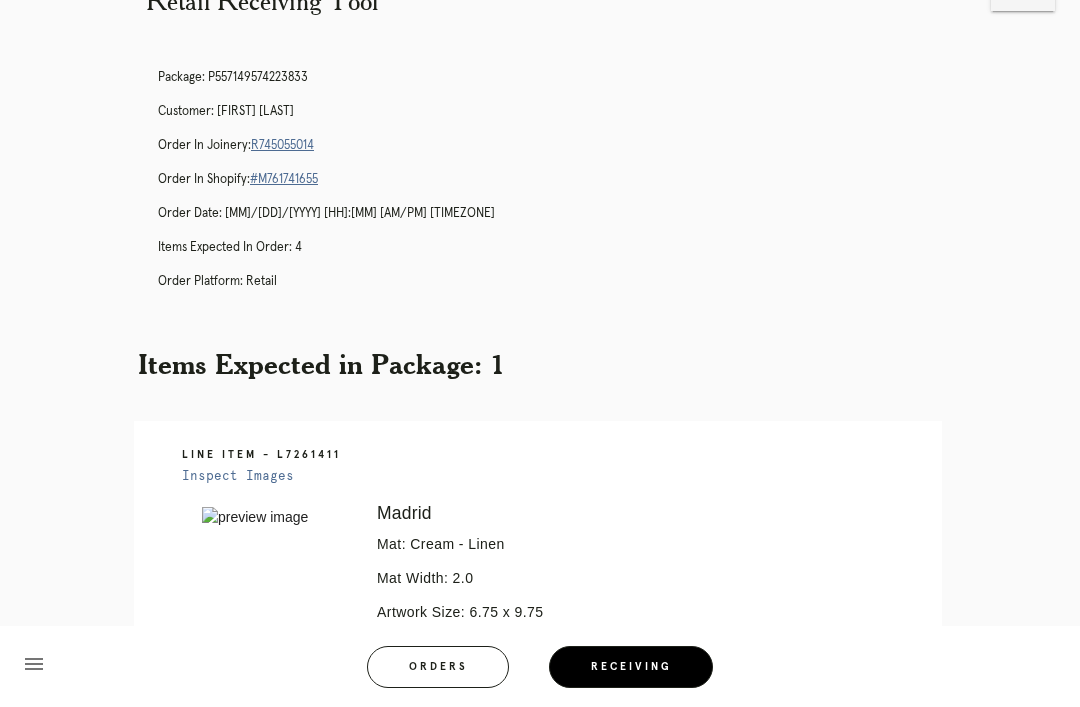 click on "Orders" at bounding box center (438, 667) 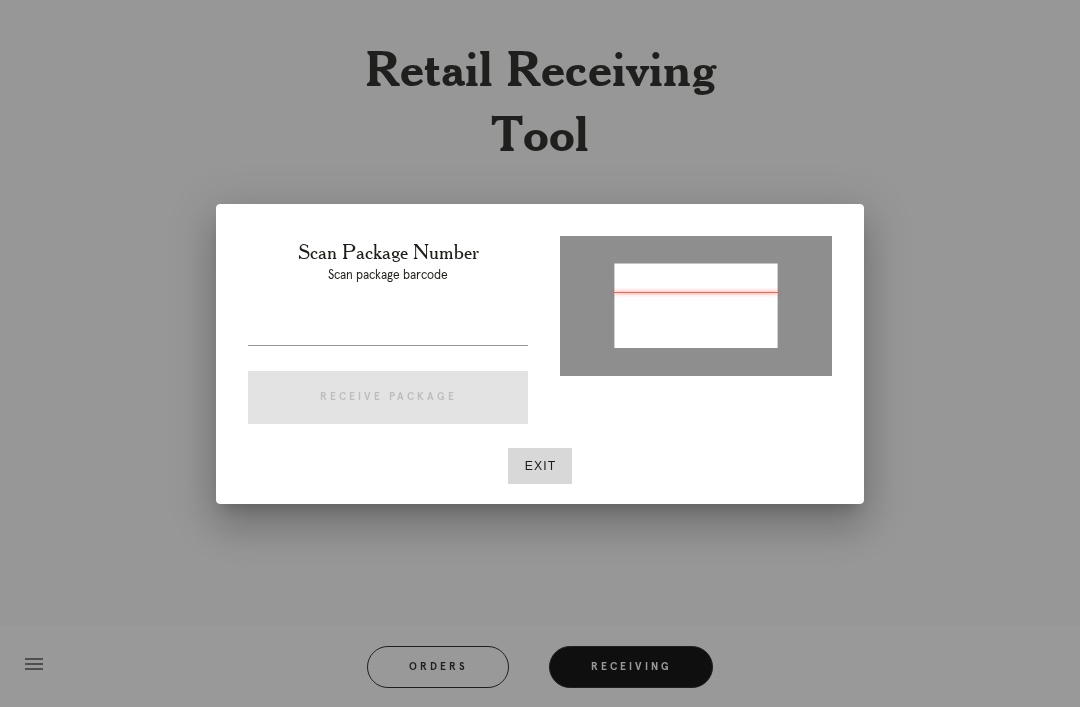type on "P252667261555153" 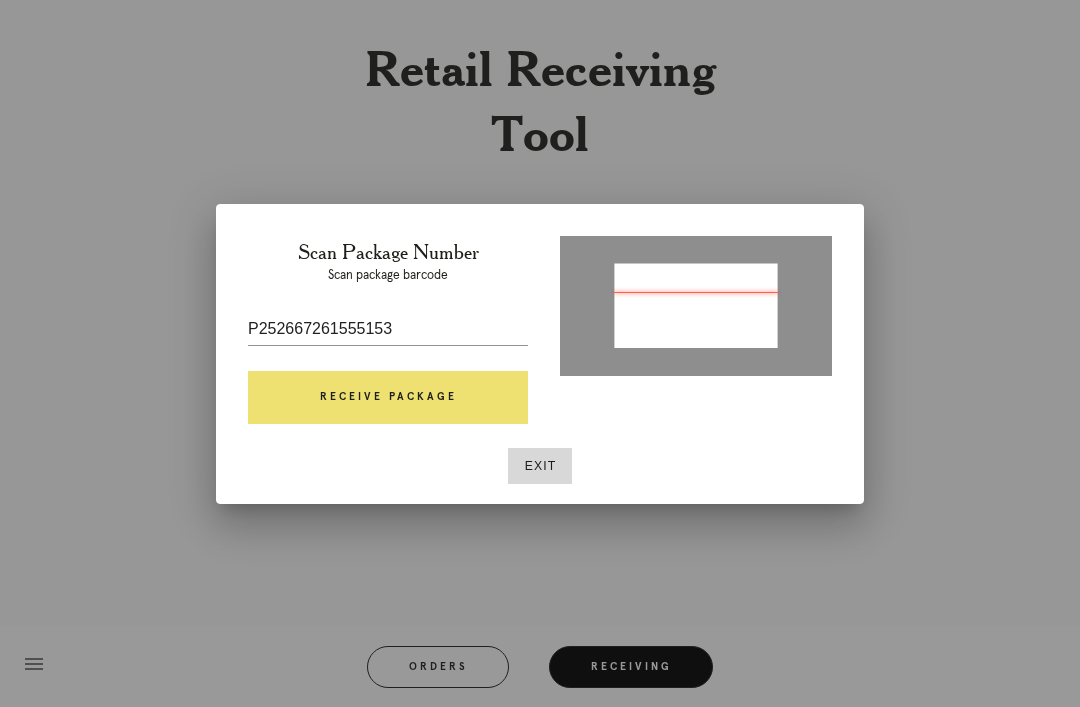 click on "Receive Package" at bounding box center (388, 398) 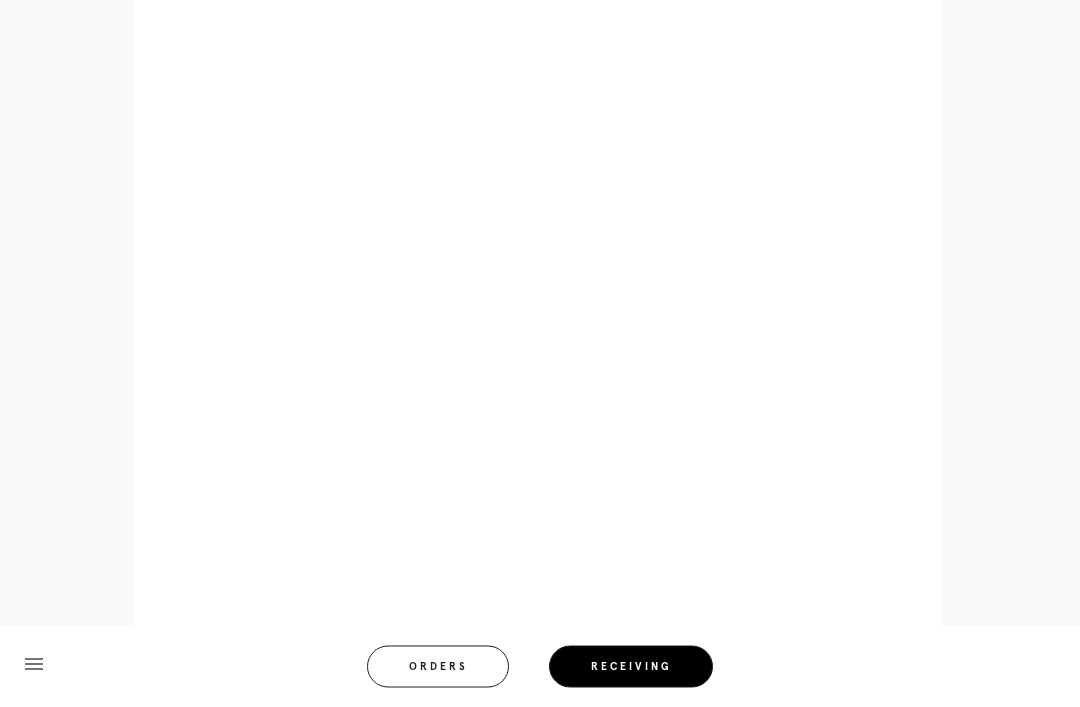 scroll, scrollTop: 928, scrollLeft: 0, axis: vertical 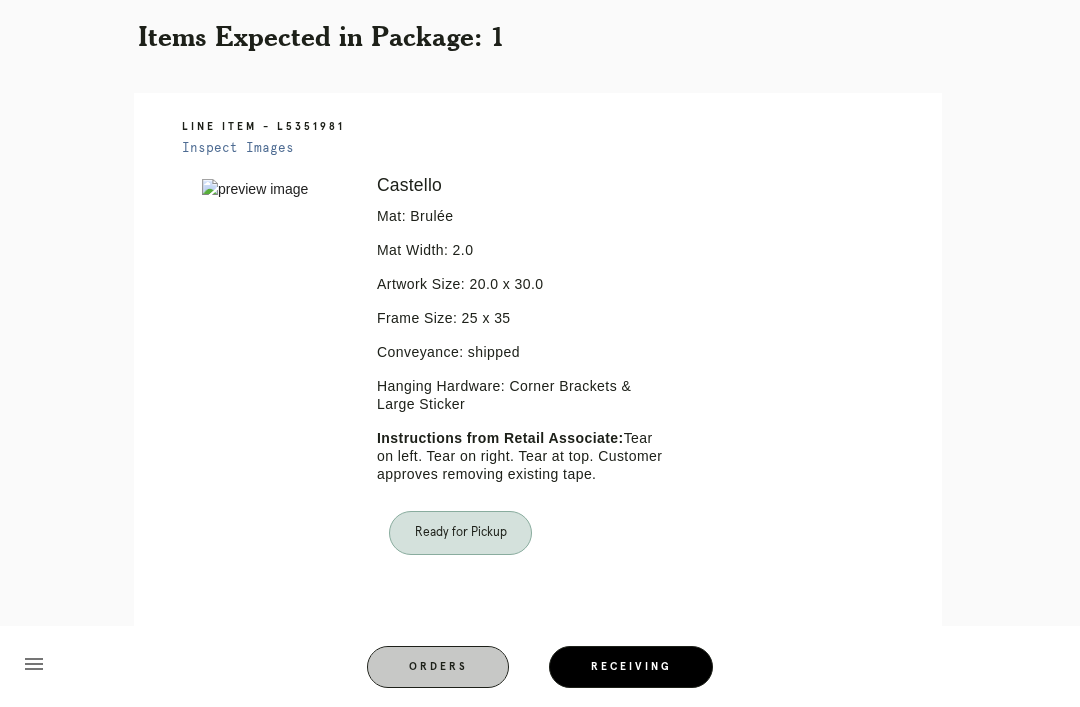 click on "Receiving" at bounding box center [631, 667] 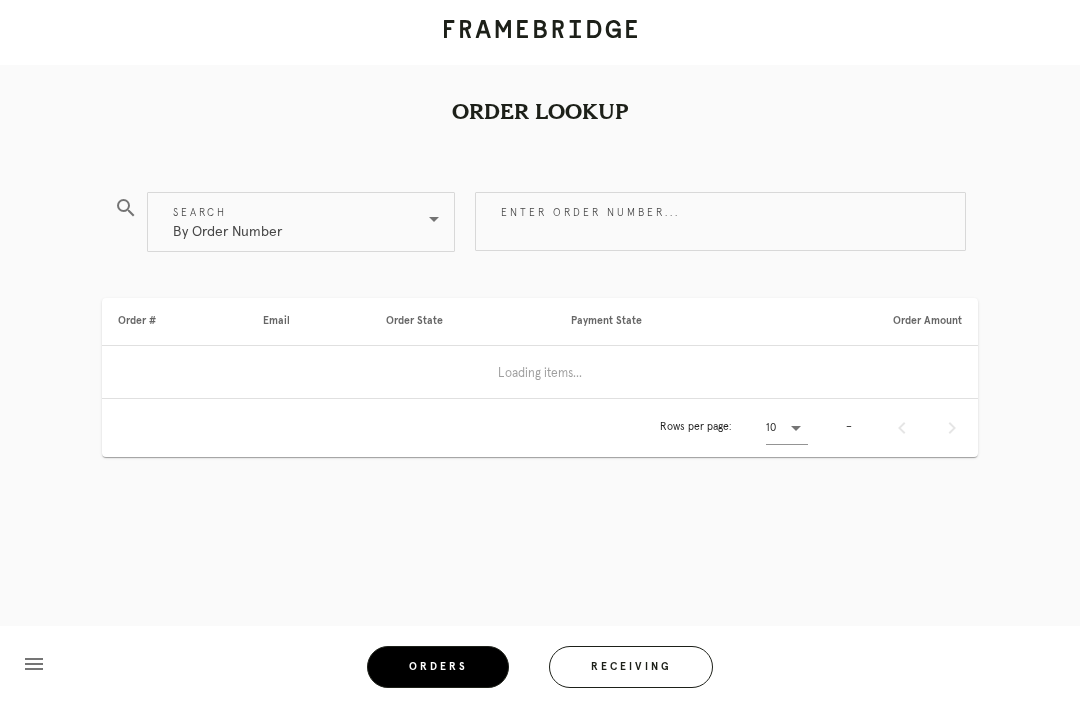 click on "Receiving" at bounding box center [631, 667] 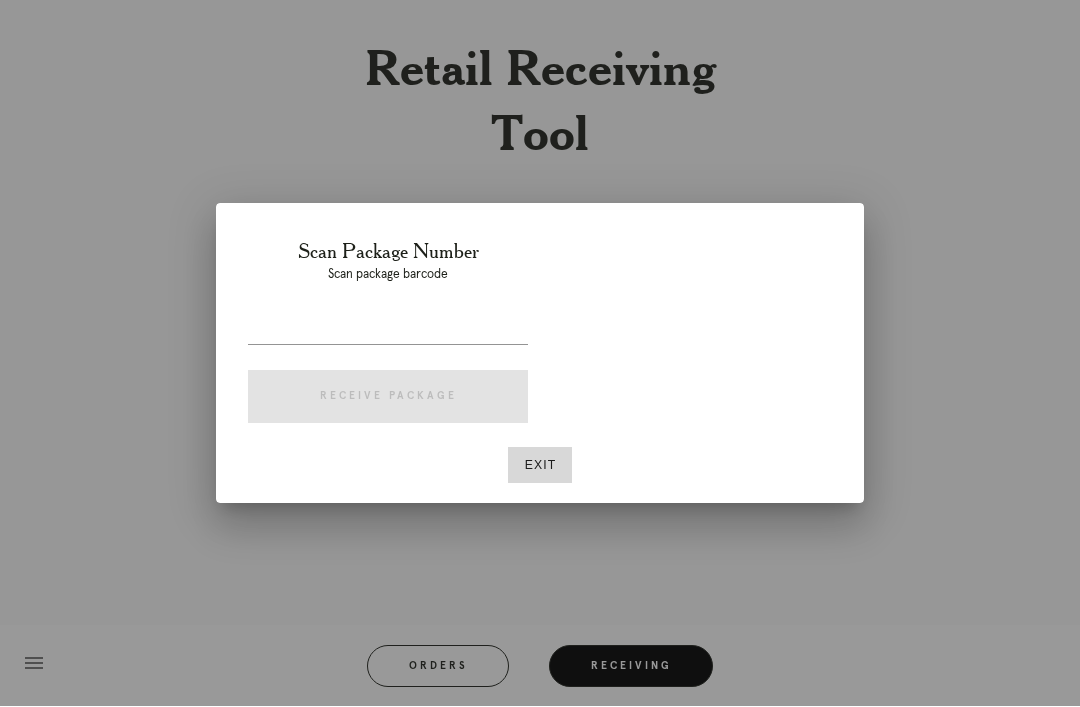 scroll, scrollTop: 64, scrollLeft: 0, axis: vertical 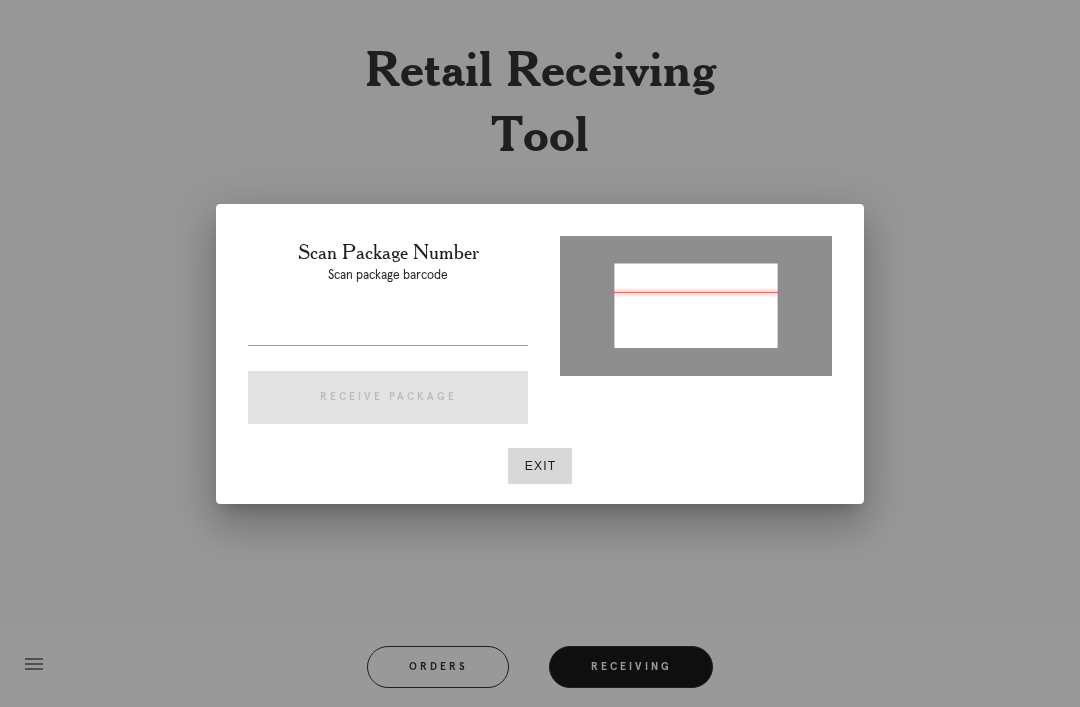 type on "P749248100879760" 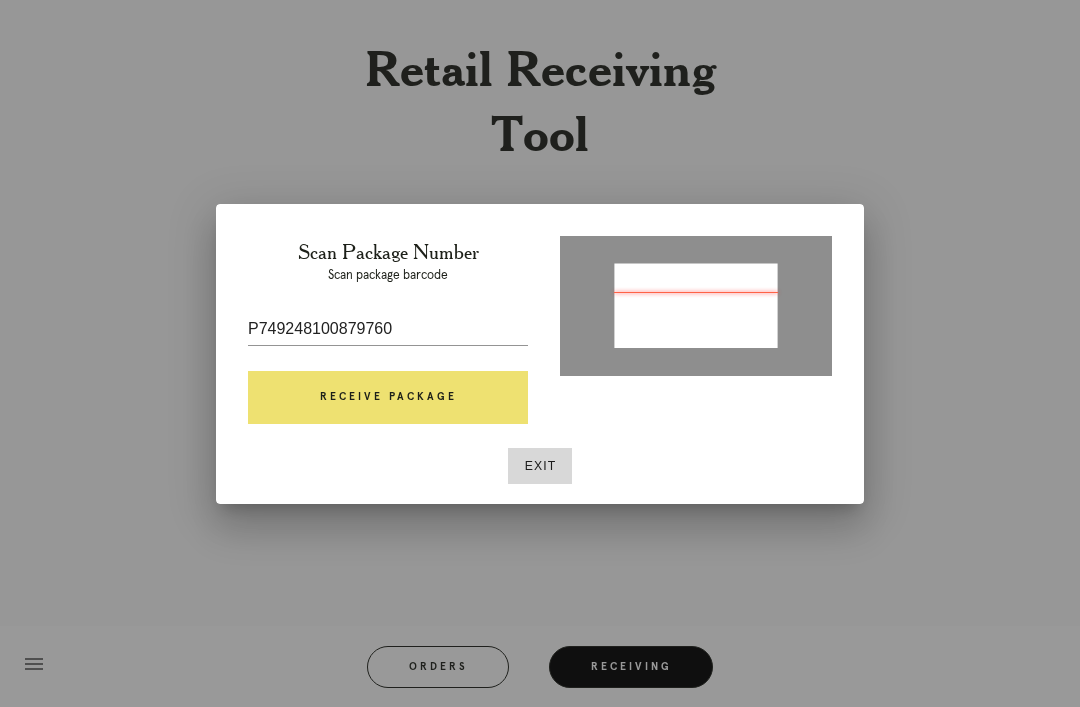 click on "Receive Package" at bounding box center [388, 398] 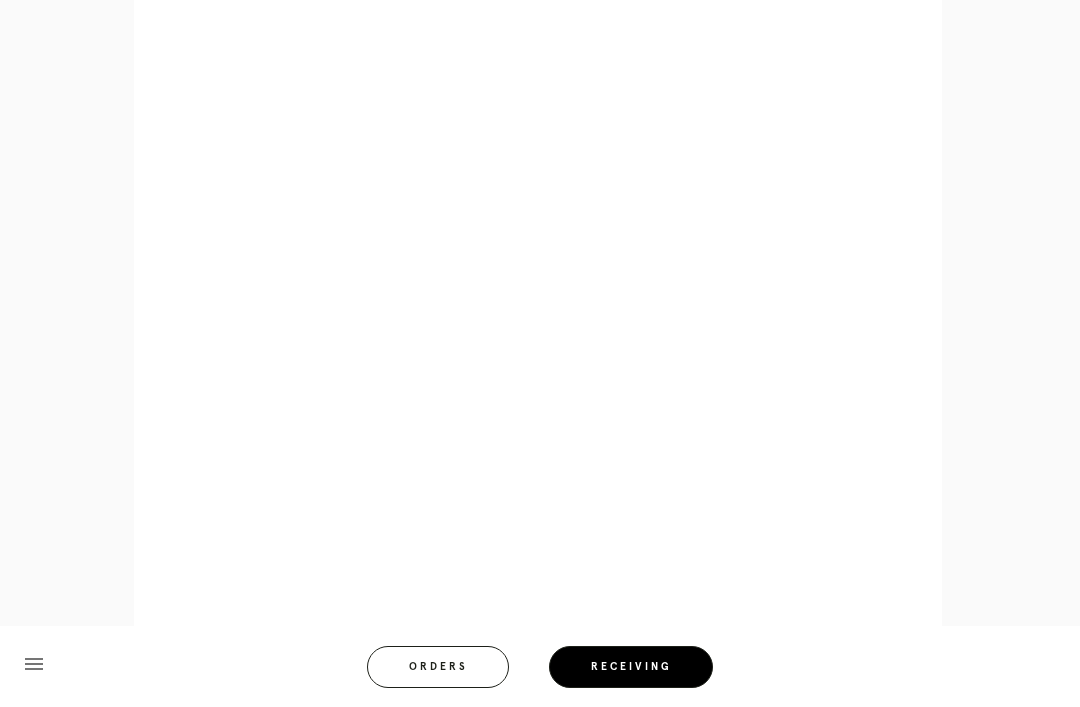 scroll, scrollTop: 846, scrollLeft: 0, axis: vertical 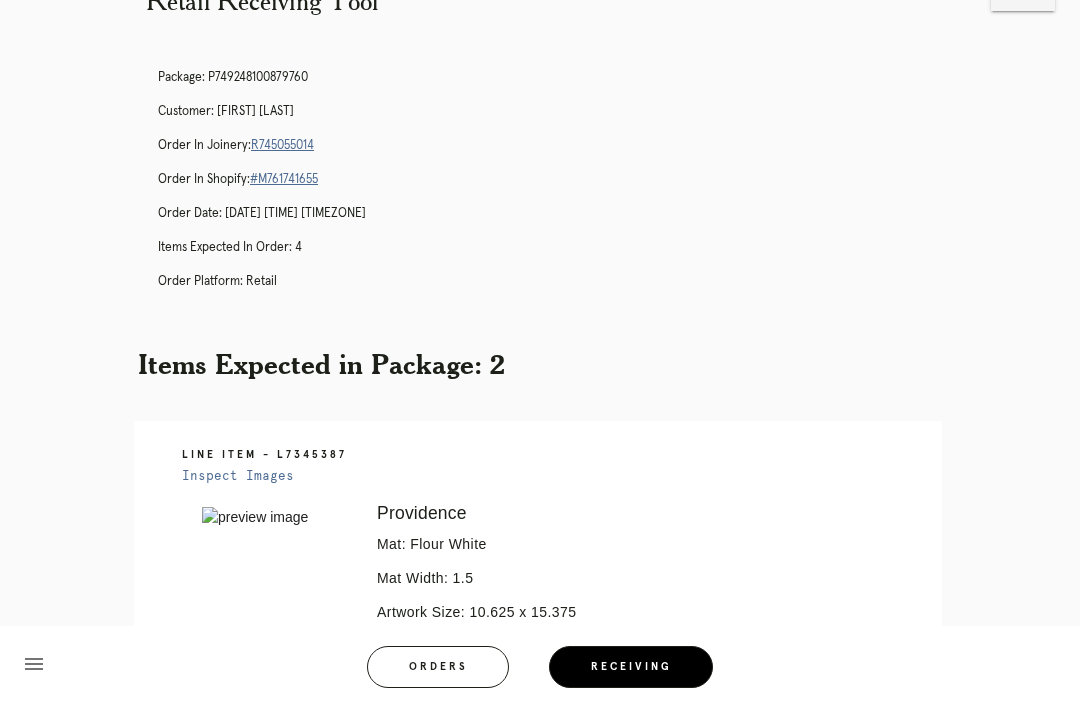 click on "Orders" at bounding box center [438, 667] 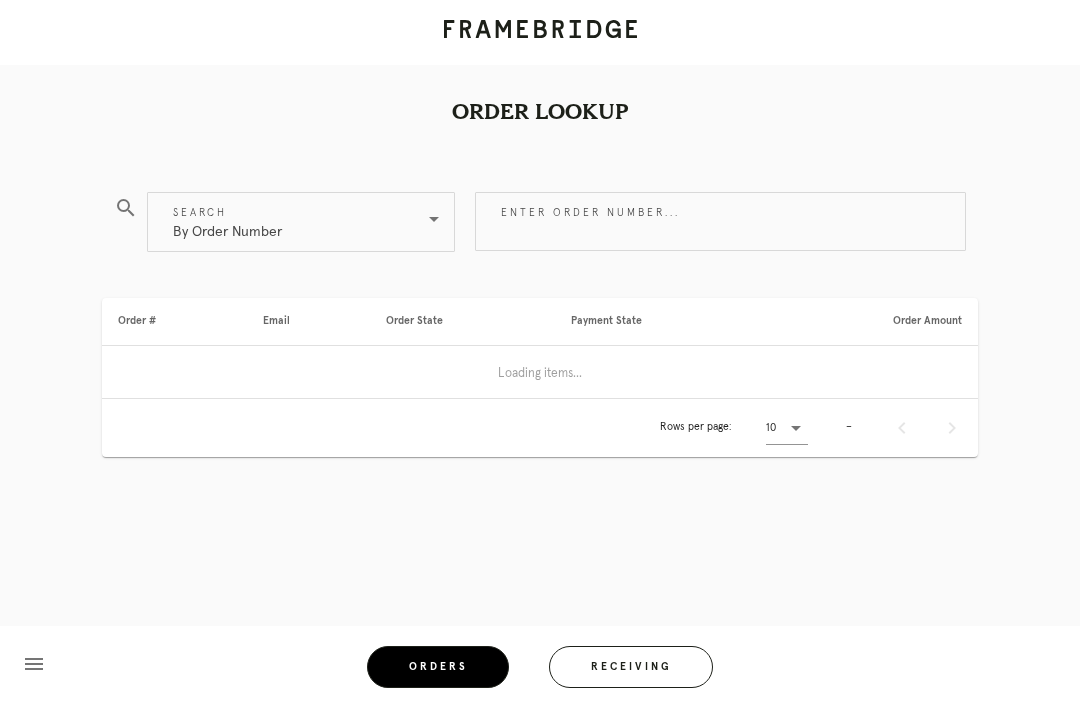 click on "Receiving" at bounding box center (631, 667) 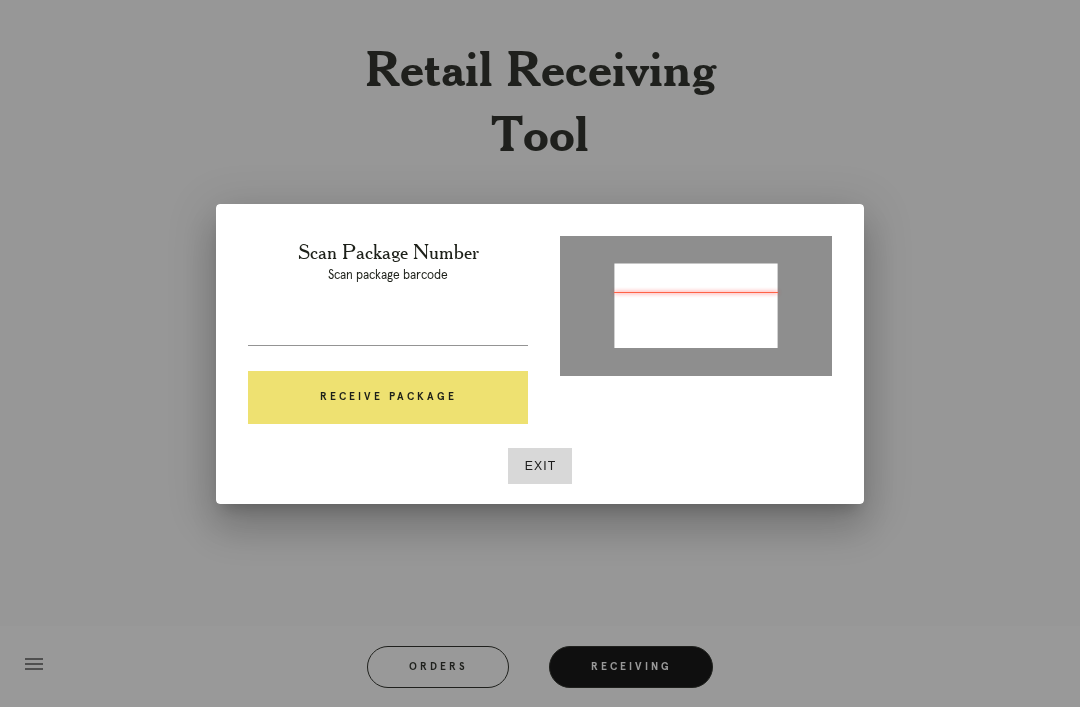 type on "P732142722609729" 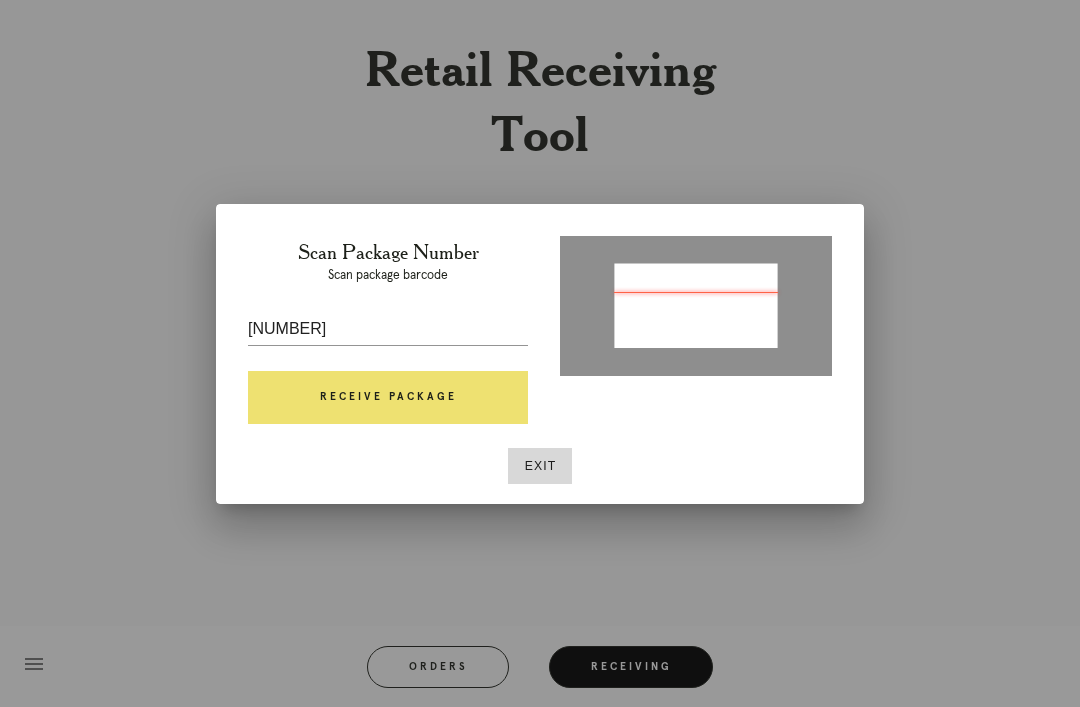 click on "Receive Package" at bounding box center [388, 398] 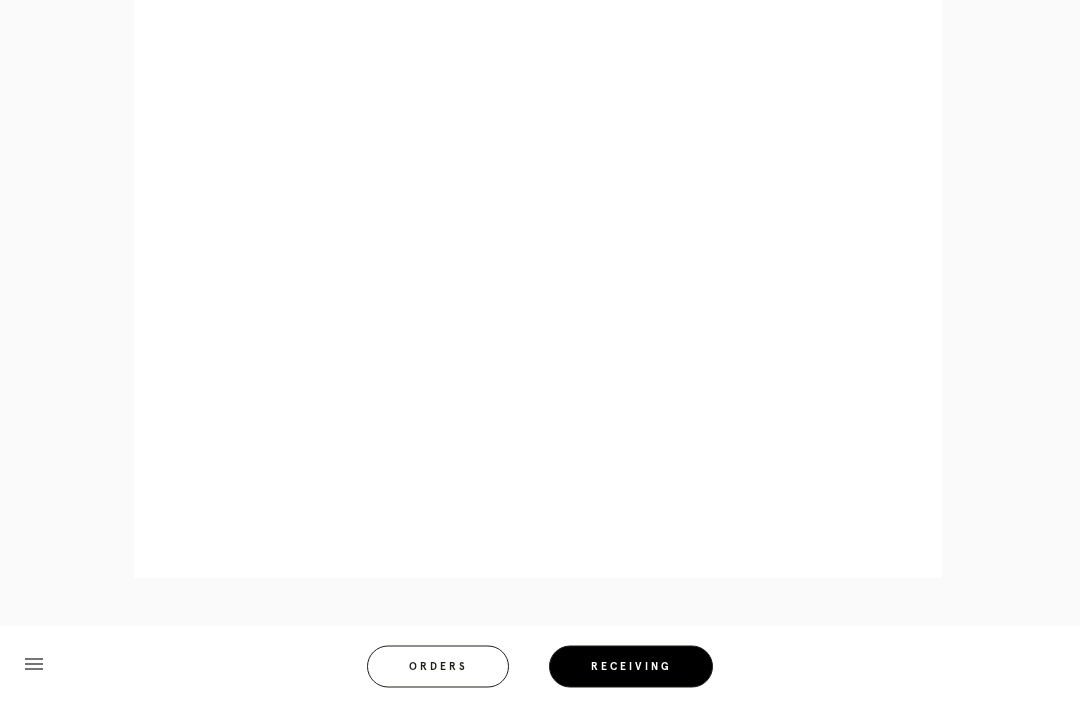 scroll, scrollTop: 928, scrollLeft: 0, axis: vertical 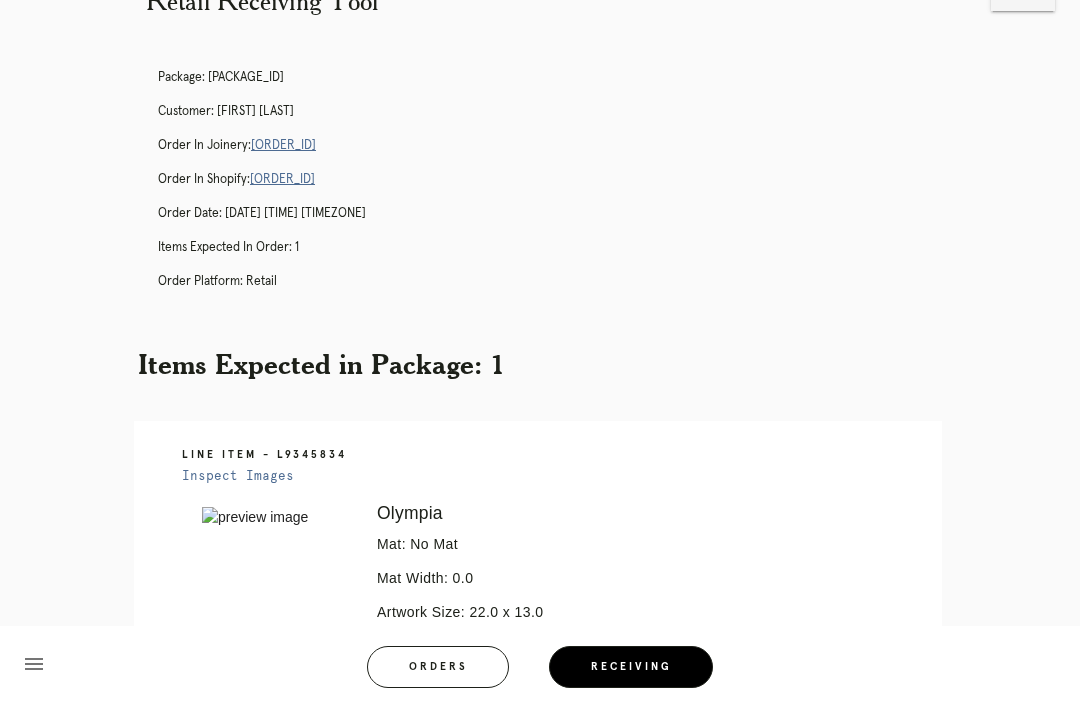 click on "Orders" at bounding box center [438, 667] 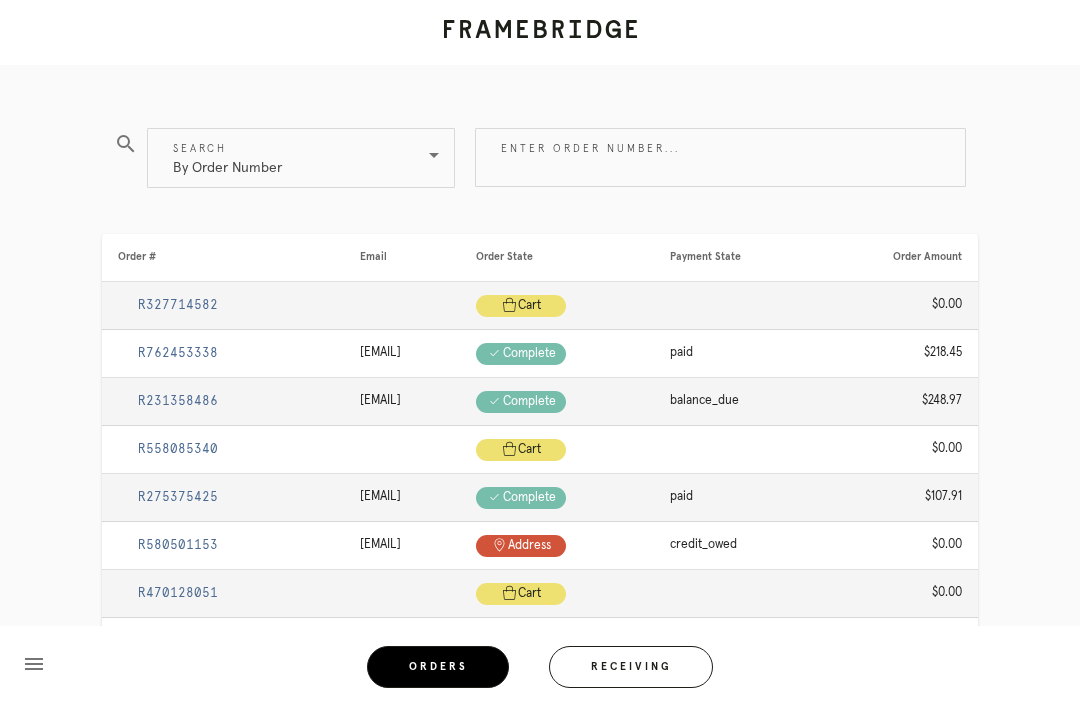 click on "Receiving" at bounding box center (631, 667) 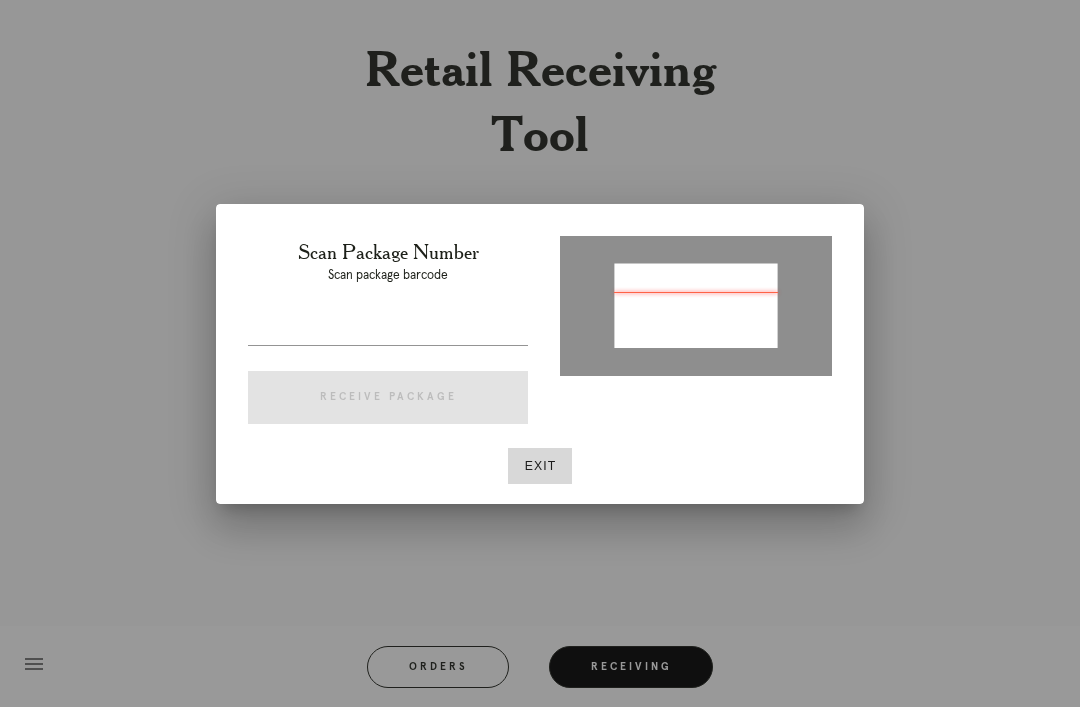 click at bounding box center [696, 304] 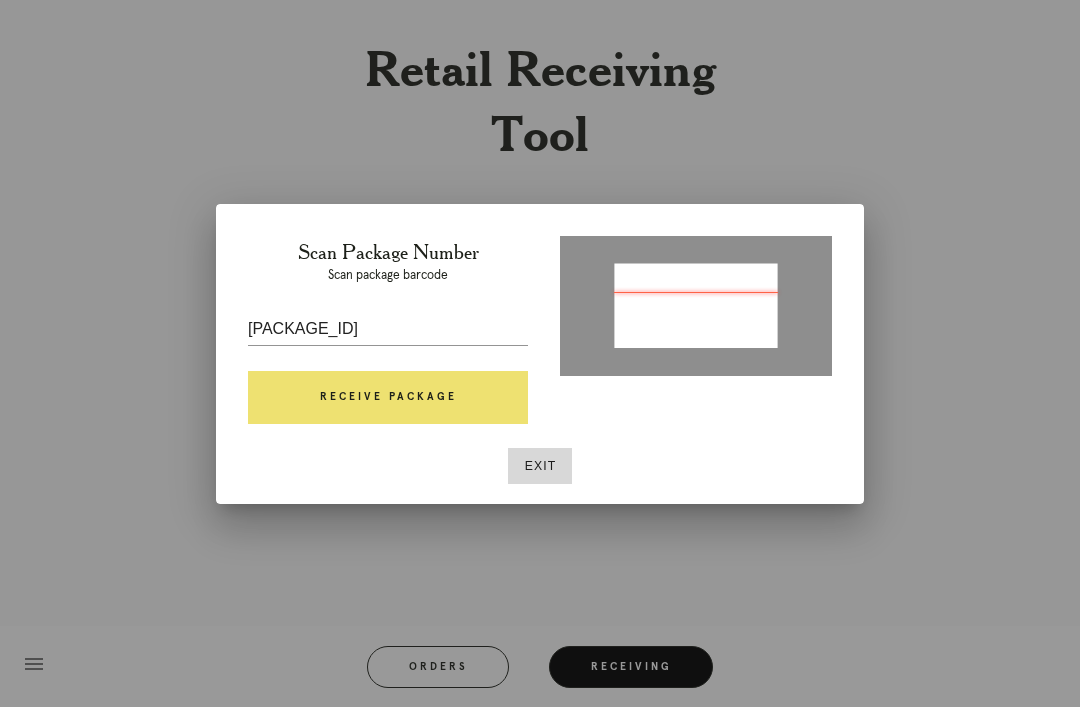 click on "Receive Package" at bounding box center (388, 398) 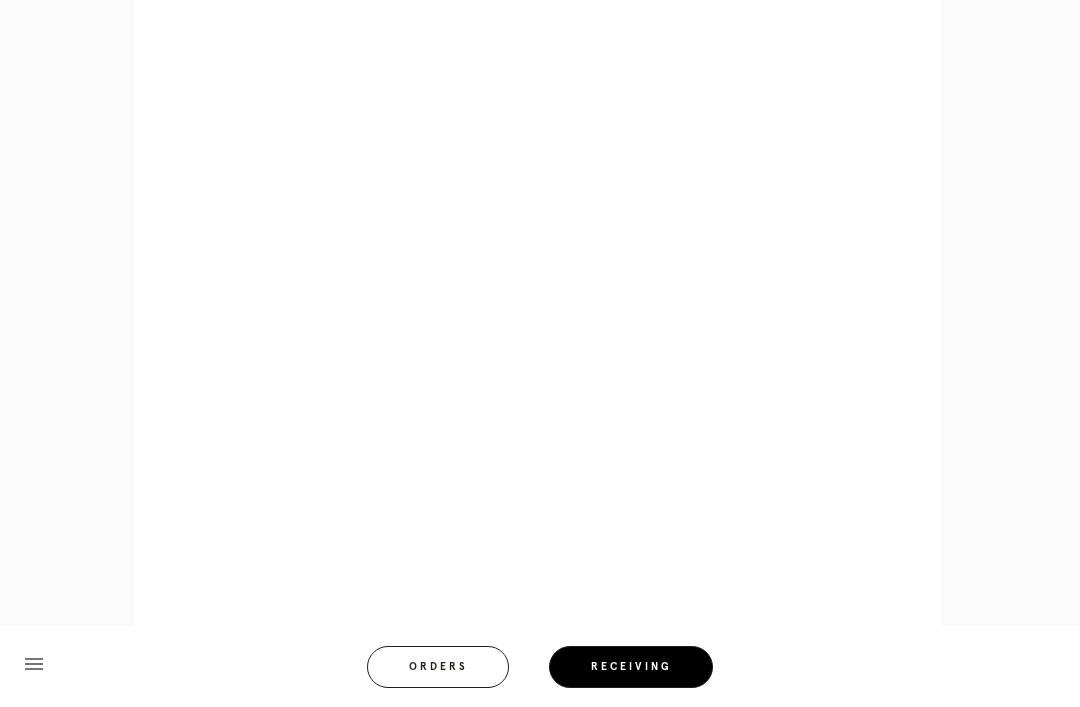 scroll, scrollTop: 1018, scrollLeft: 0, axis: vertical 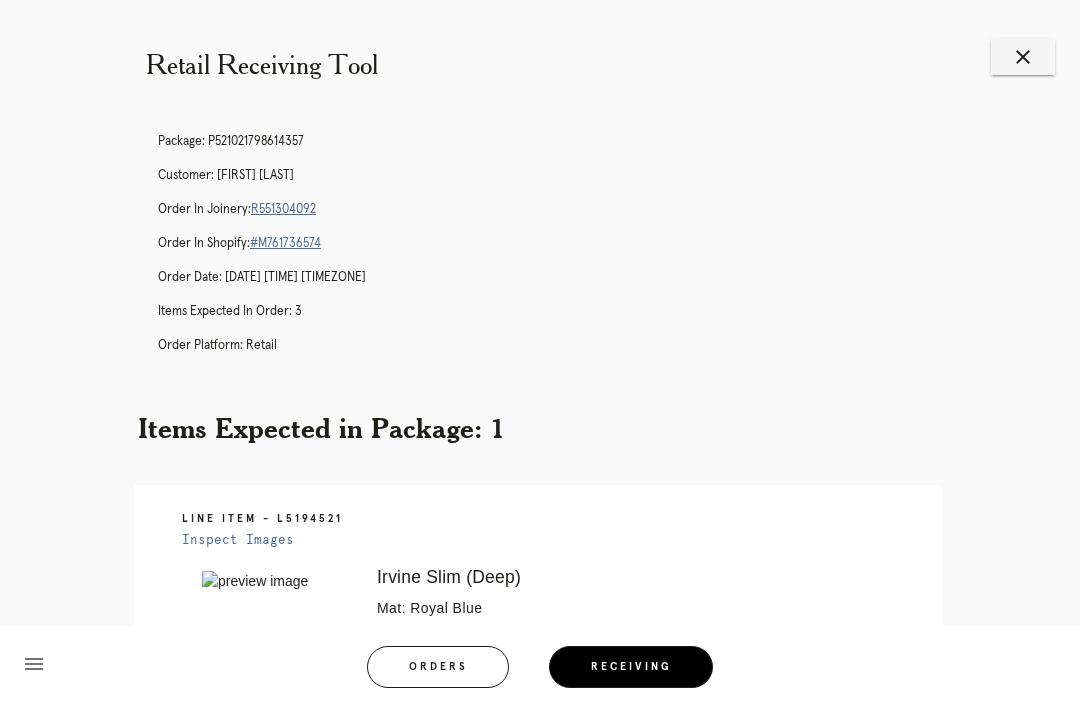 click on "Orders" at bounding box center [438, 667] 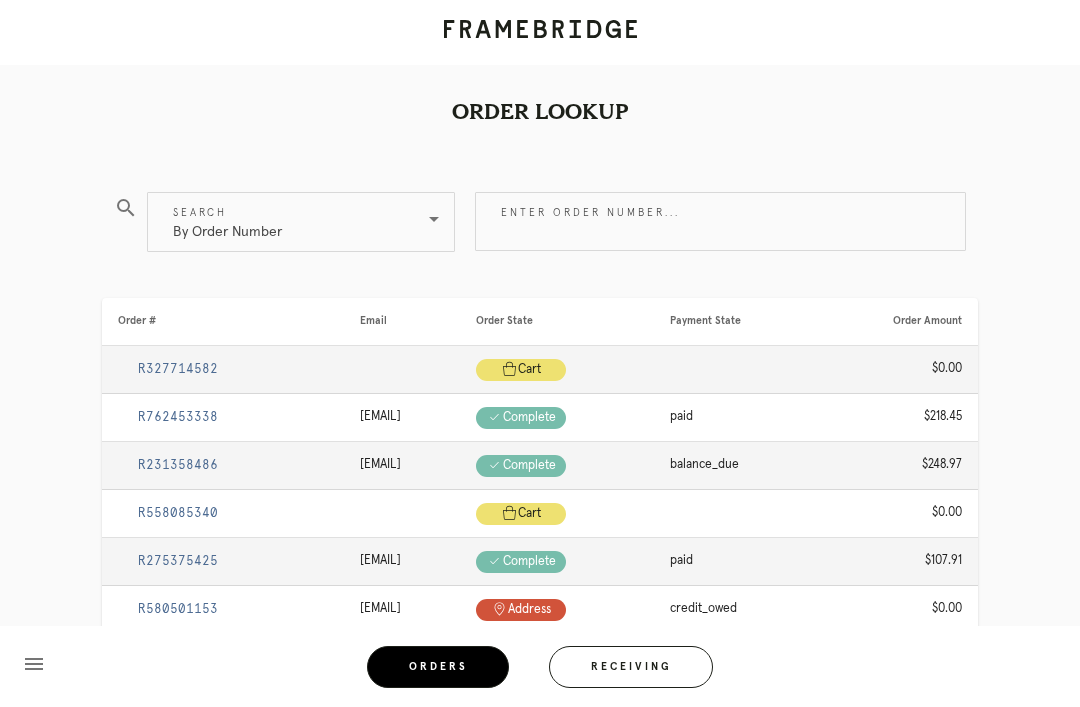 click on "Receiving" at bounding box center [631, 667] 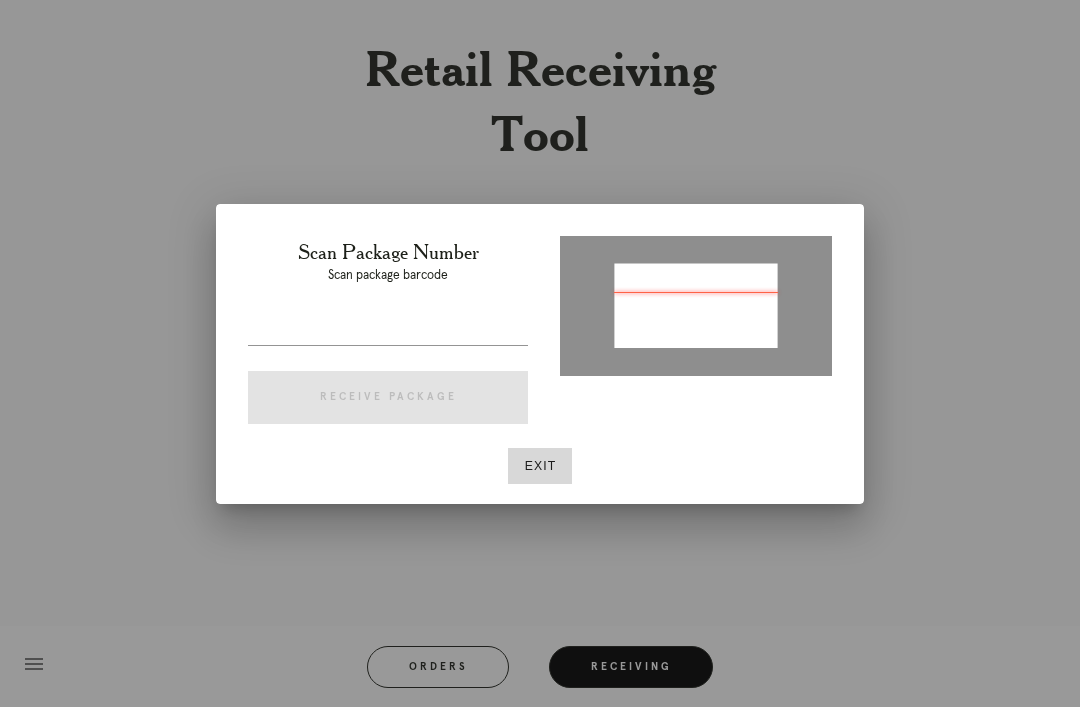type on "P931997936915927" 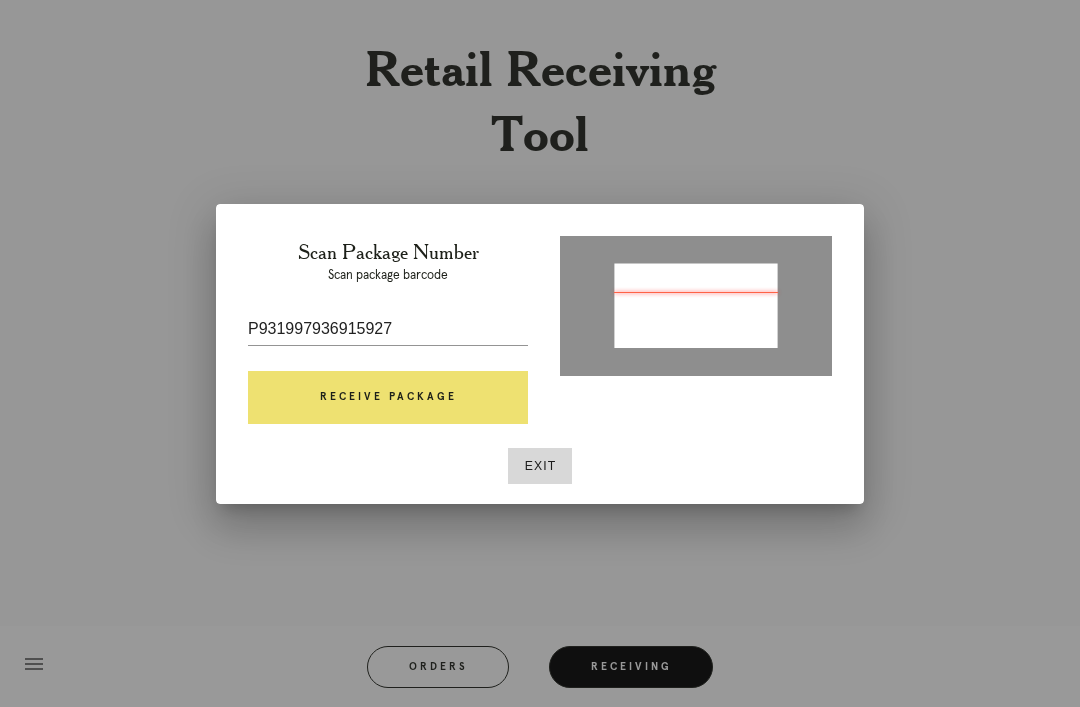click on "Receive Package" at bounding box center [388, 398] 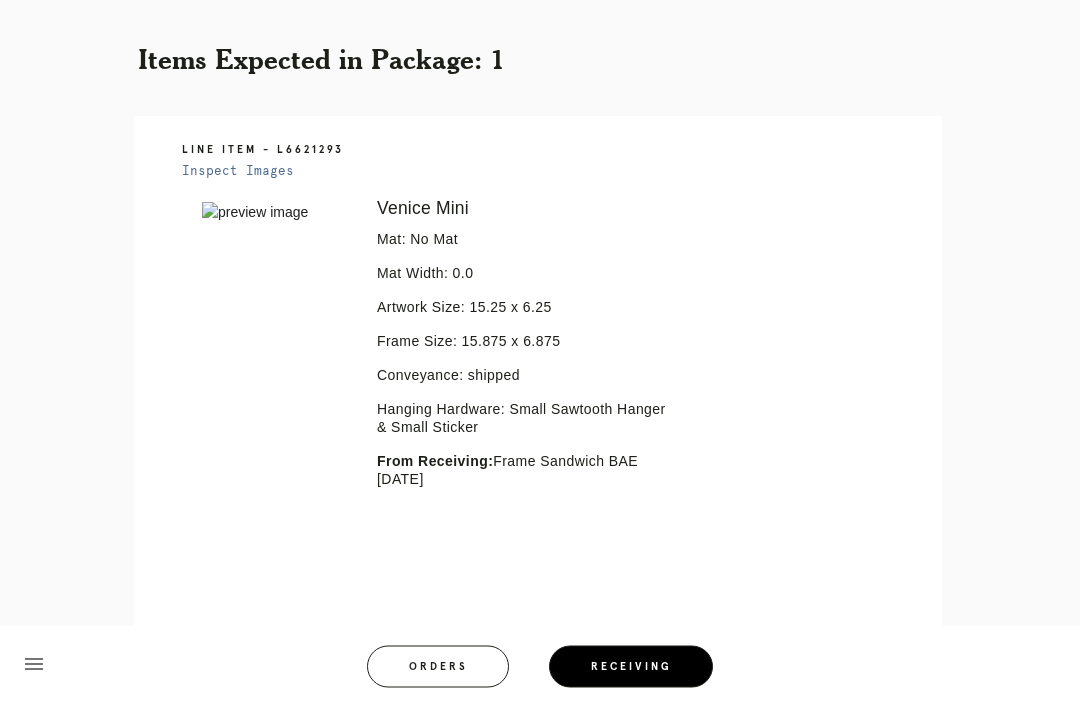 scroll, scrollTop: 369, scrollLeft: 0, axis: vertical 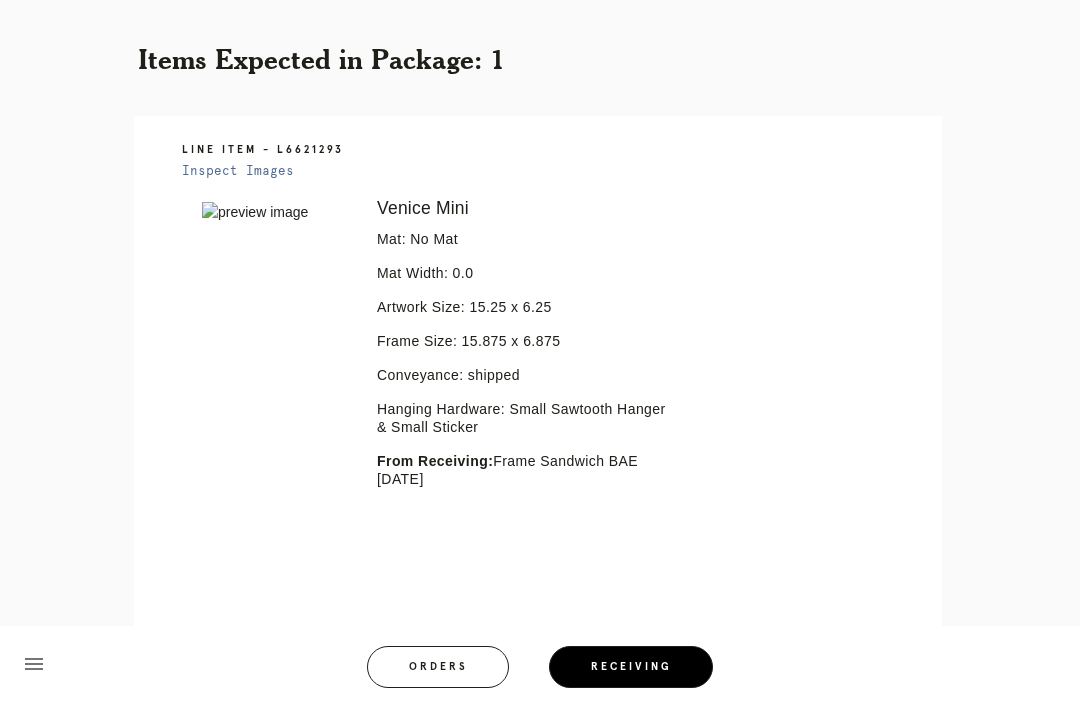 click on "Orders" at bounding box center [438, 667] 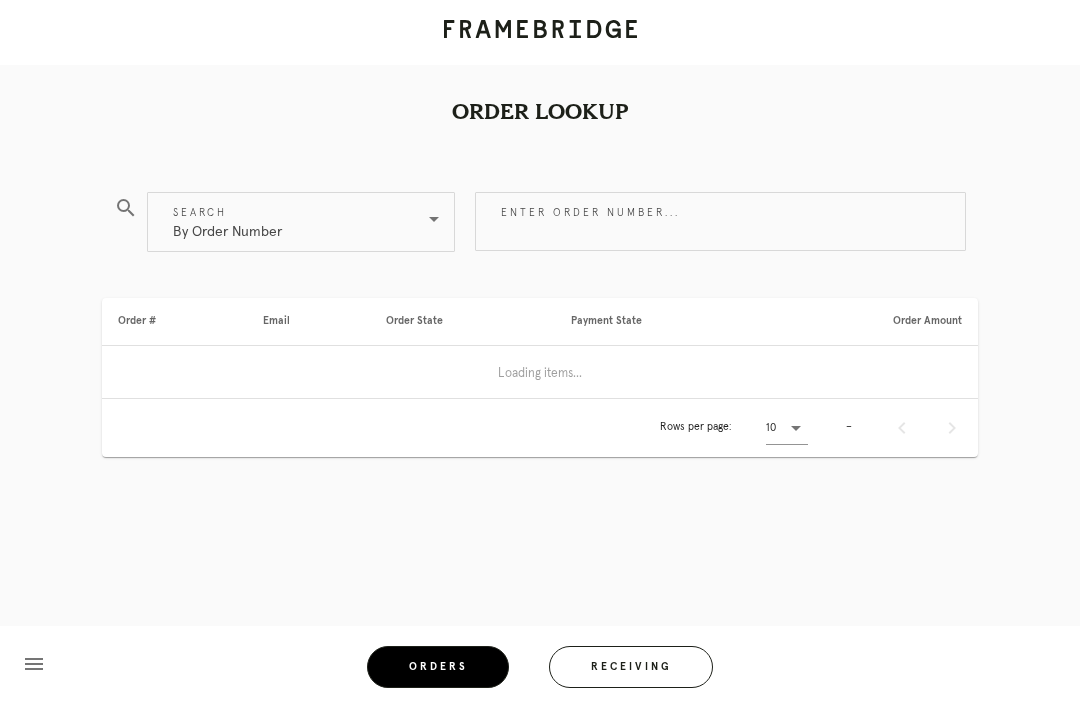 click on "Receiving" at bounding box center (631, 667) 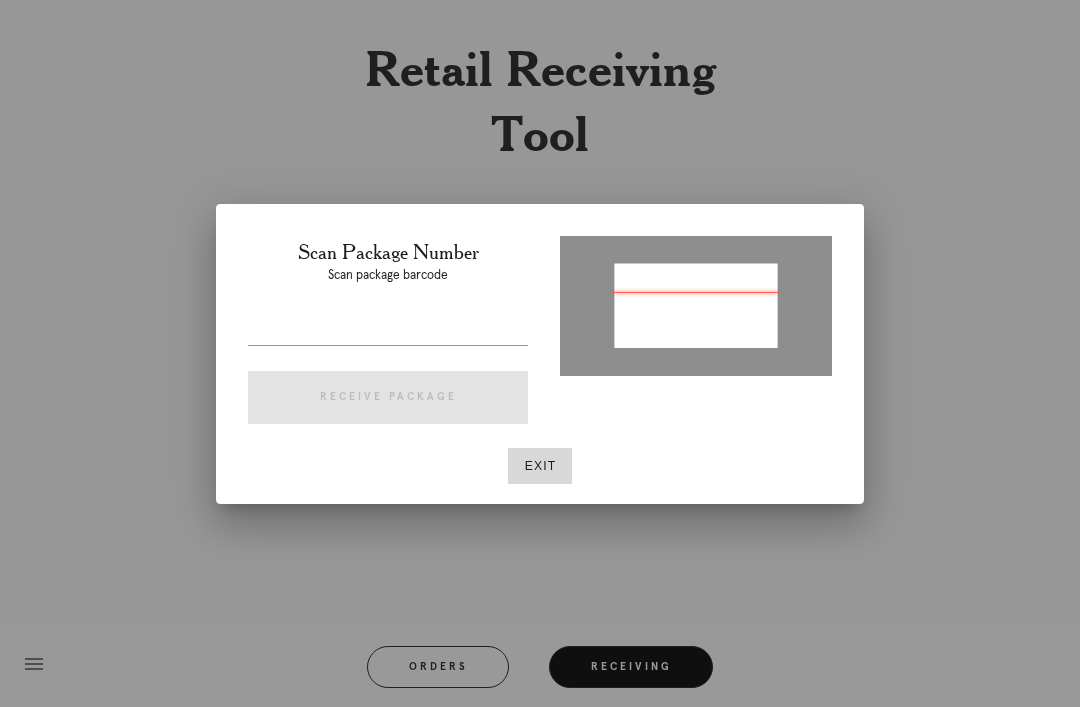 type on "P662000716915537" 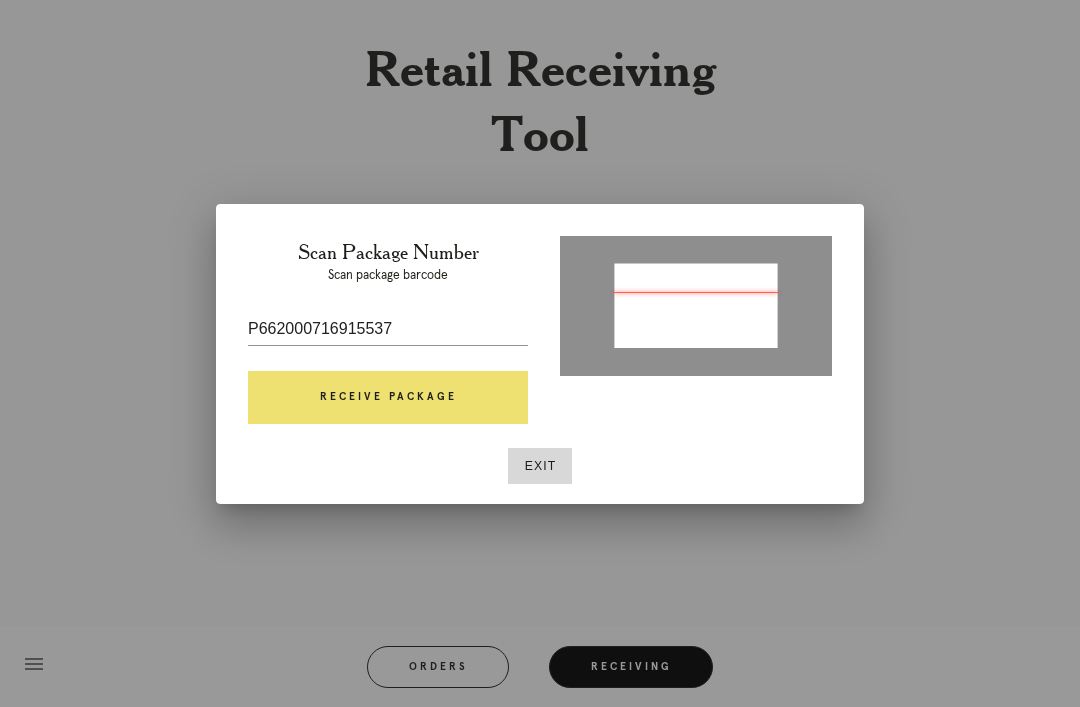 click on "Receive Package" at bounding box center (388, 398) 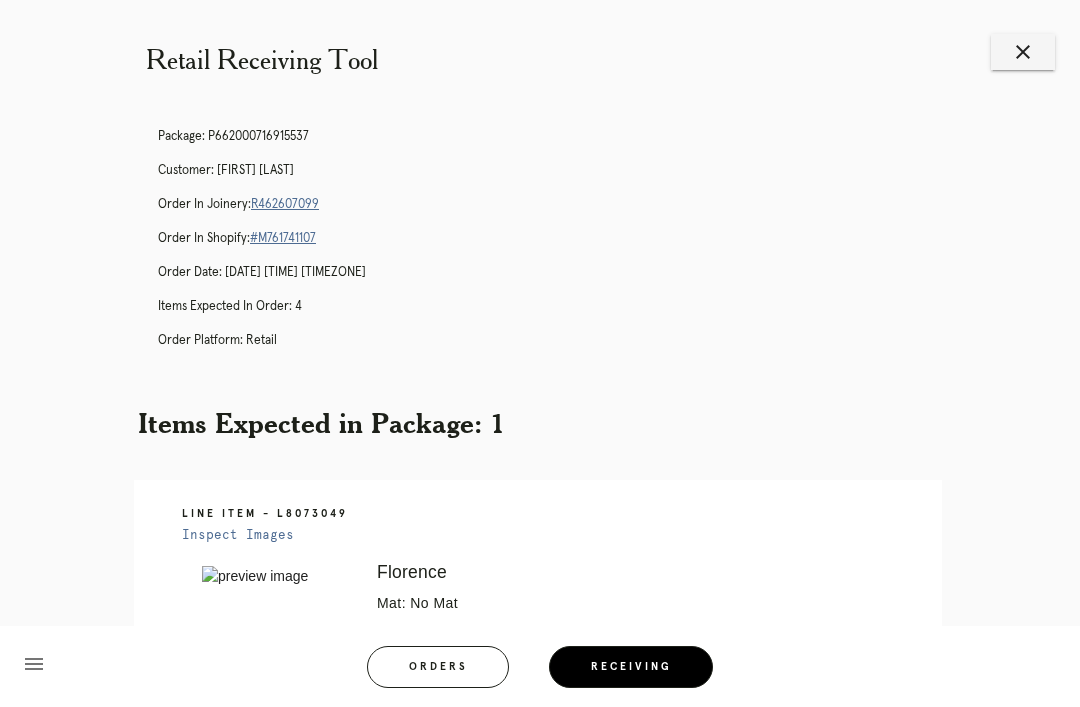 scroll, scrollTop: 0, scrollLeft: 0, axis: both 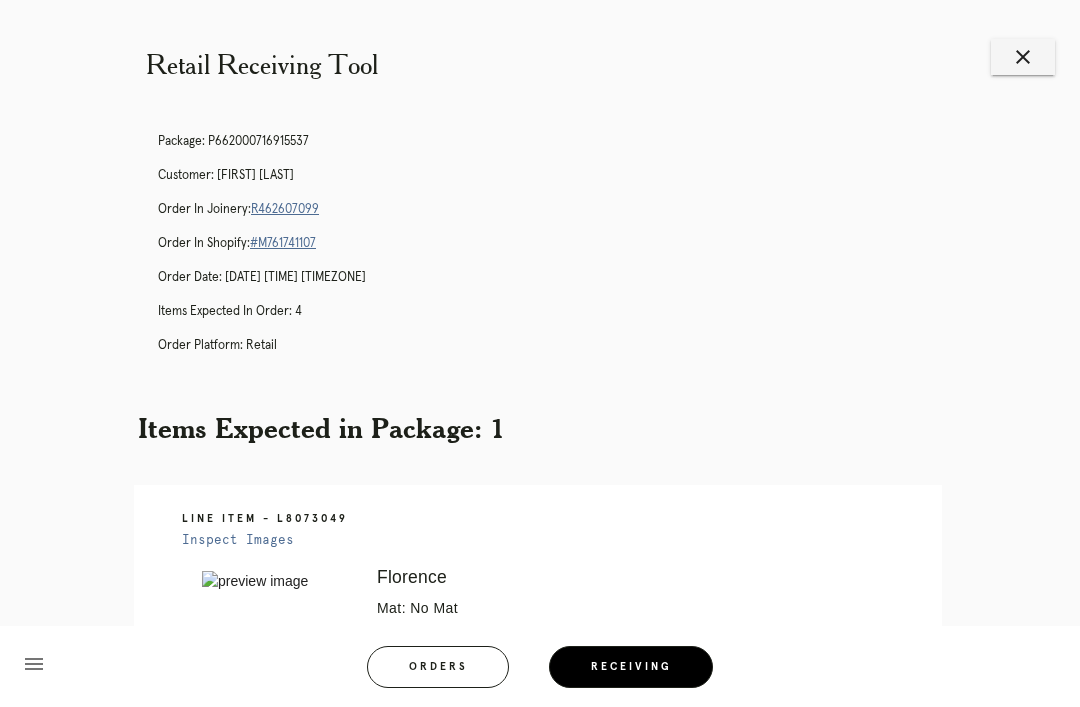 click on "Orders" at bounding box center (438, 667) 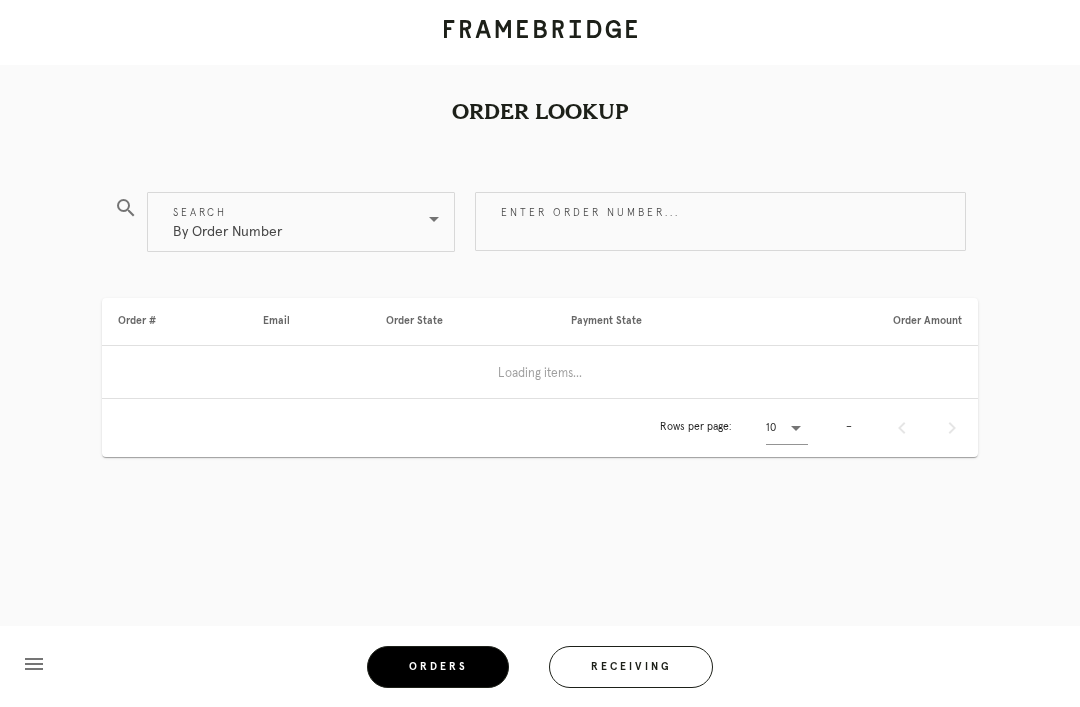 click on "Receiving" at bounding box center [631, 667] 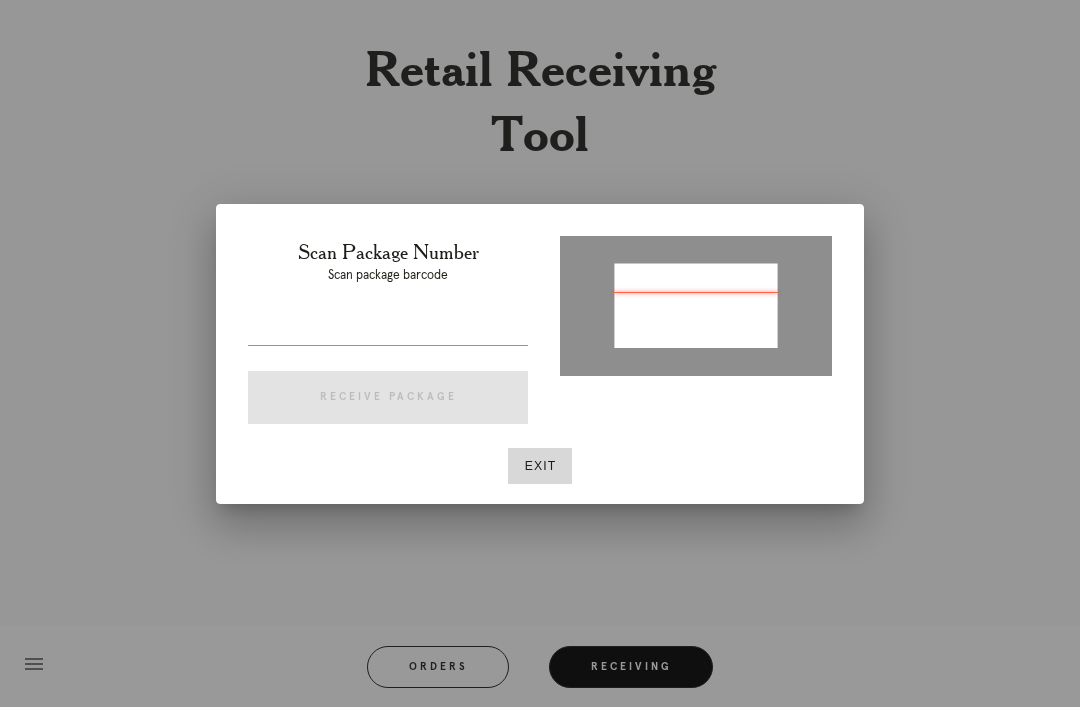 type on "P931997936915927" 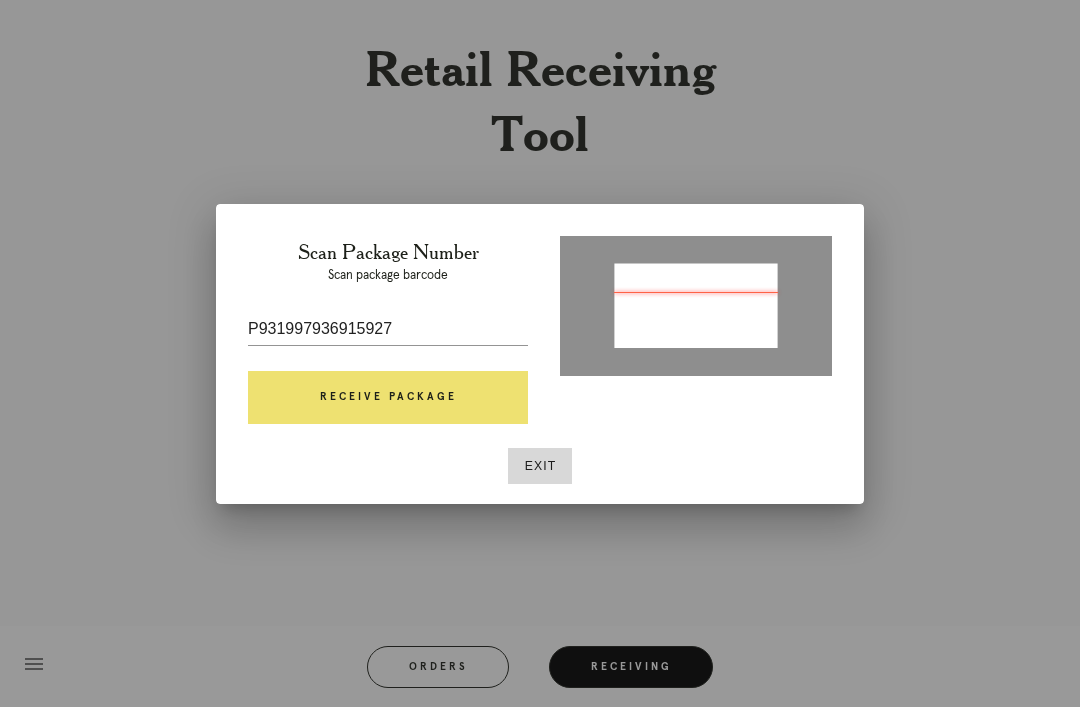 click on "Receive Package" at bounding box center [388, 398] 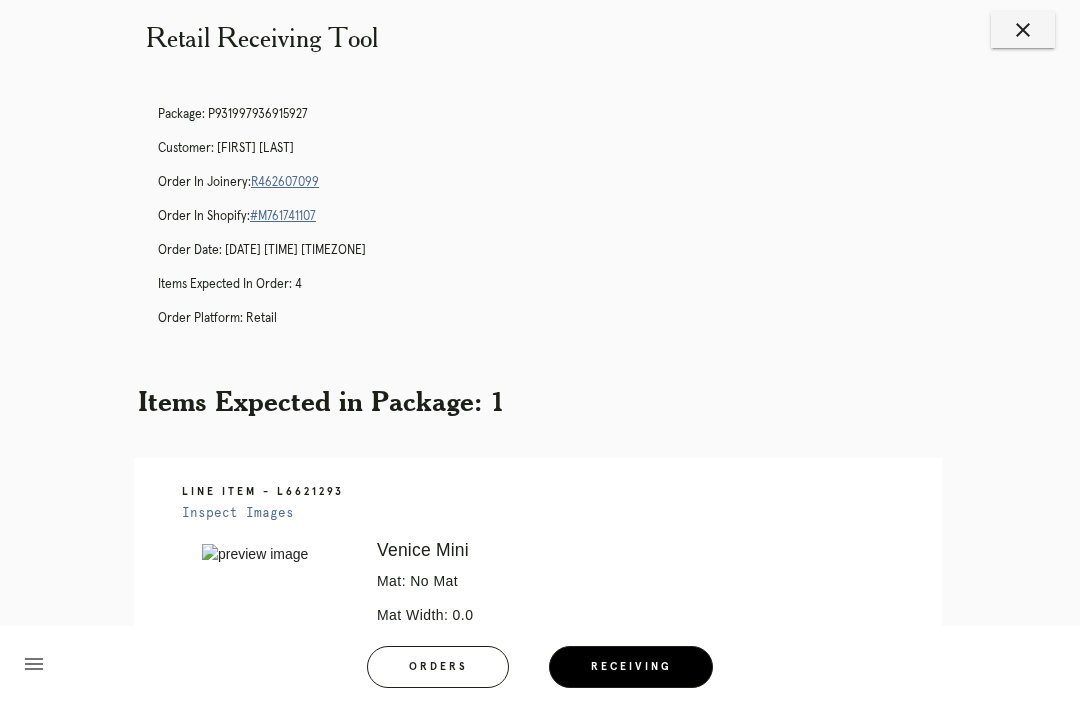 scroll, scrollTop: 29, scrollLeft: 0, axis: vertical 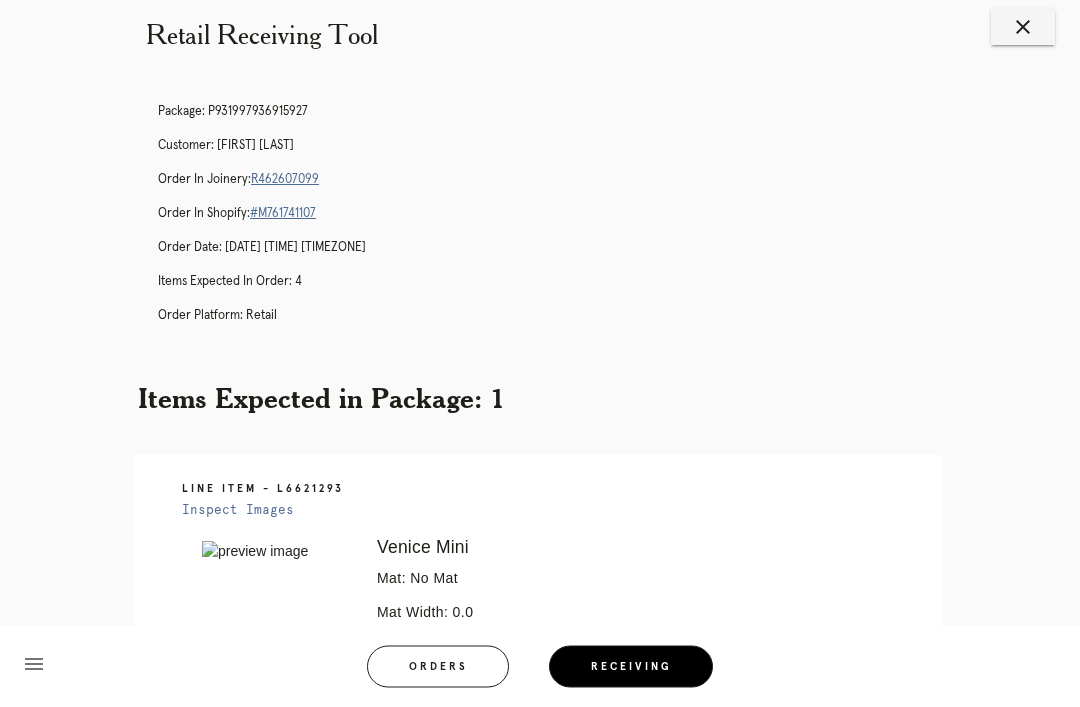 click on "Orders" at bounding box center [438, 667] 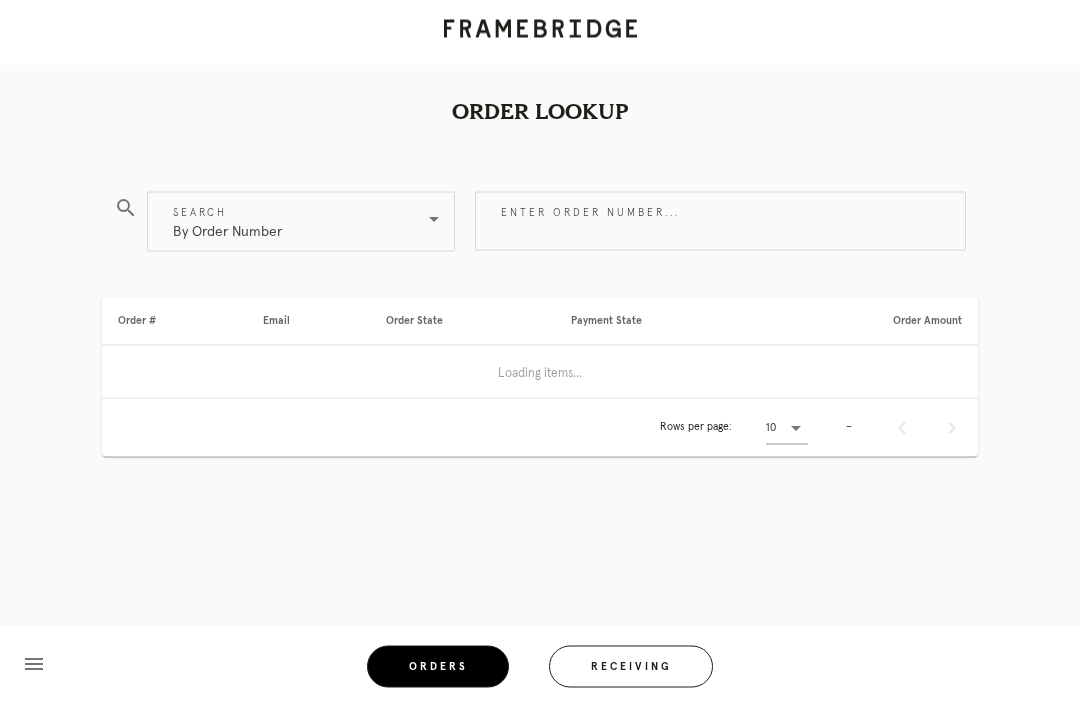 scroll, scrollTop: 0, scrollLeft: 0, axis: both 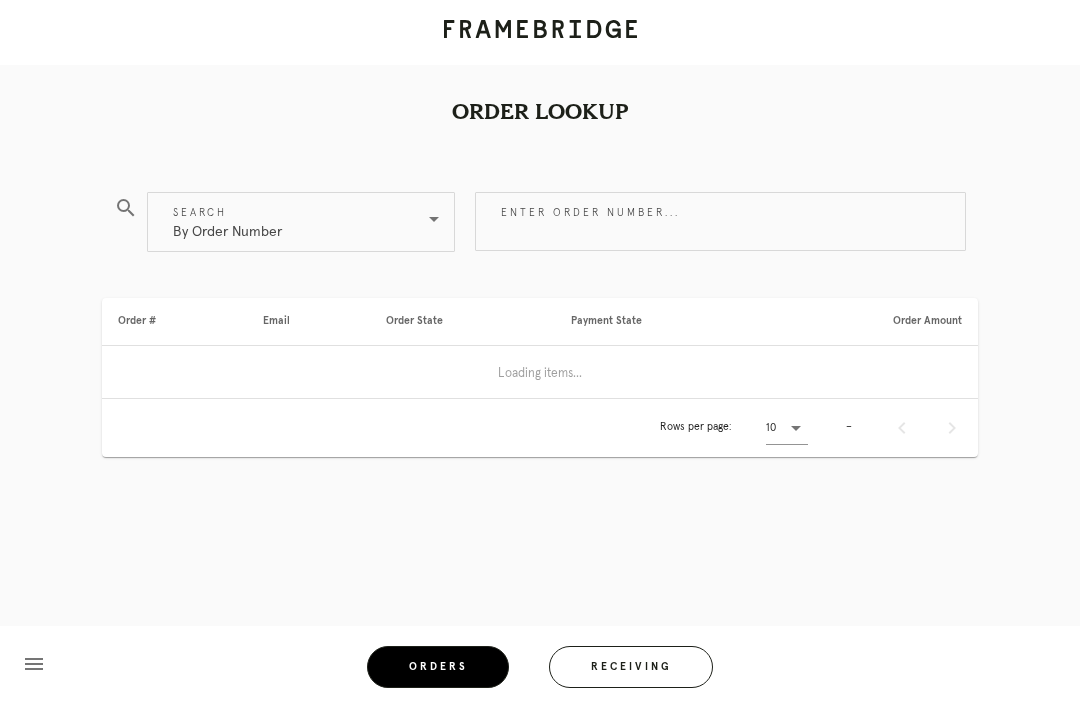 click on "Receiving" at bounding box center (631, 667) 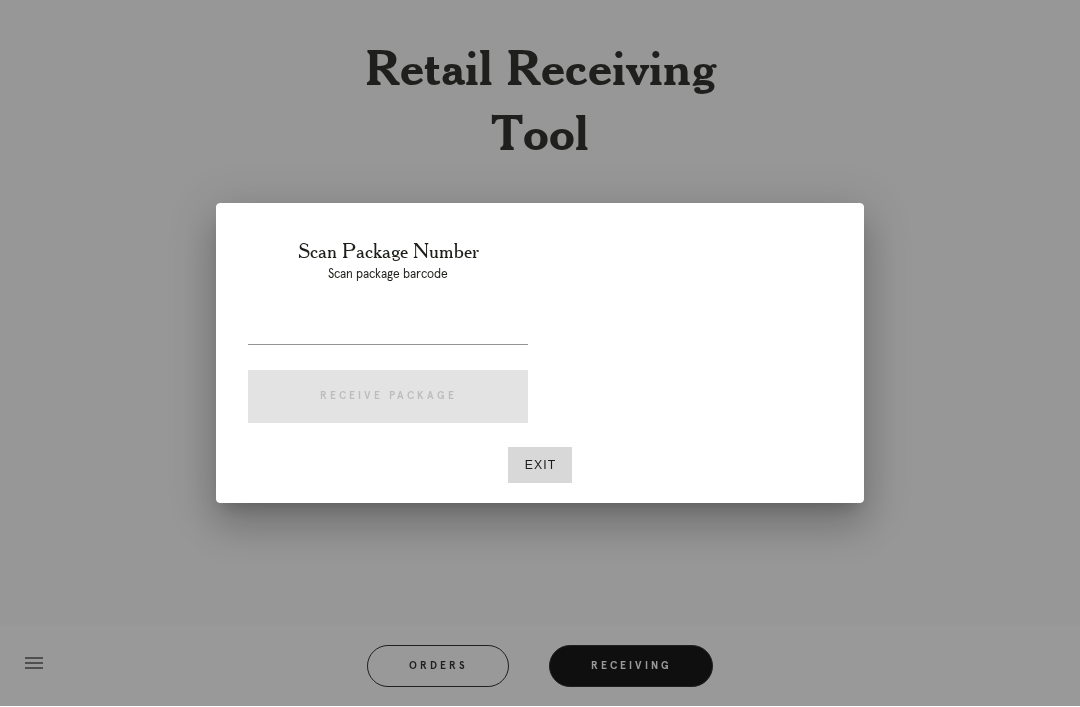 scroll, scrollTop: 64, scrollLeft: 0, axis: vertical 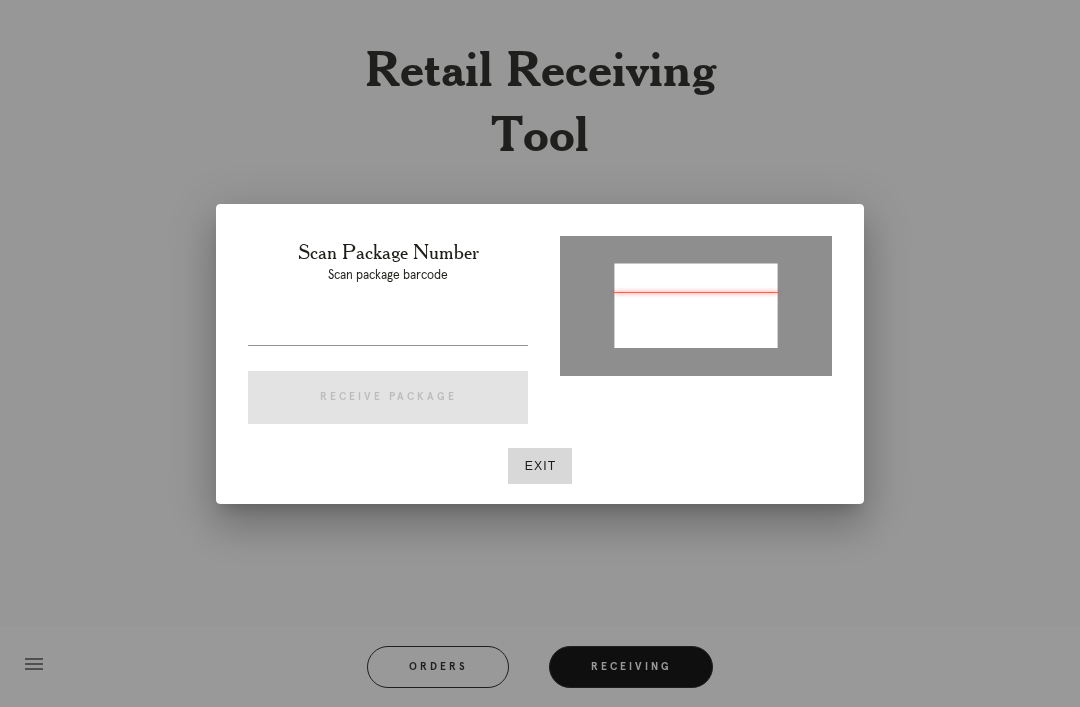type on "P456211315687654" 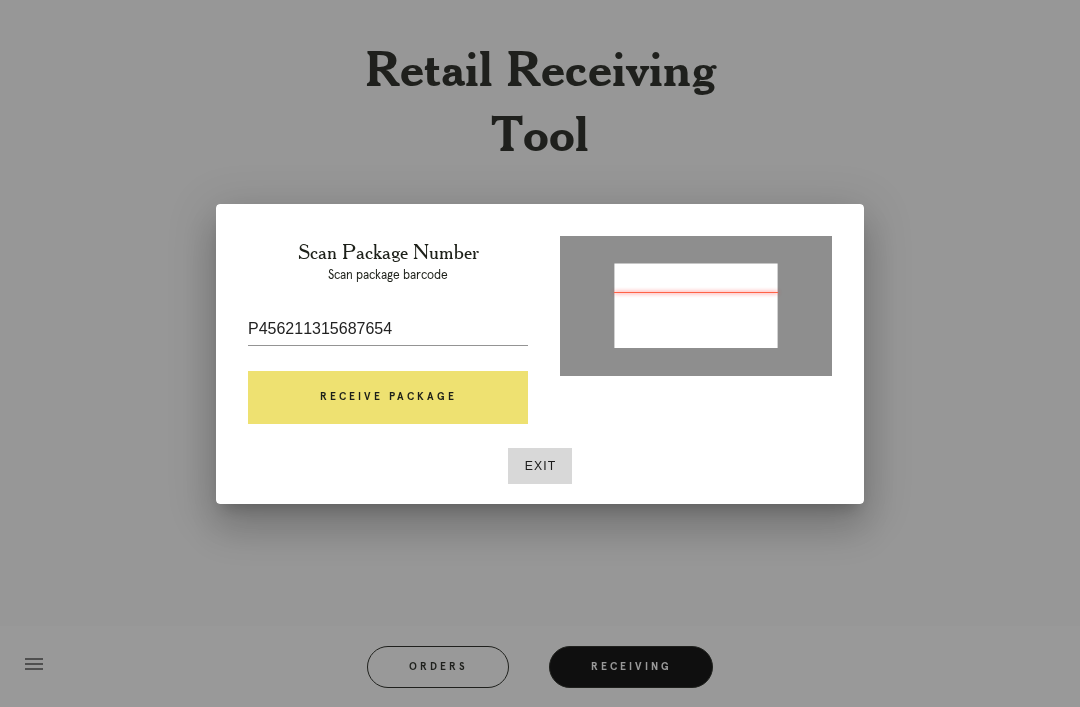 click on "Receive Package" at bounding box center (388, 398) 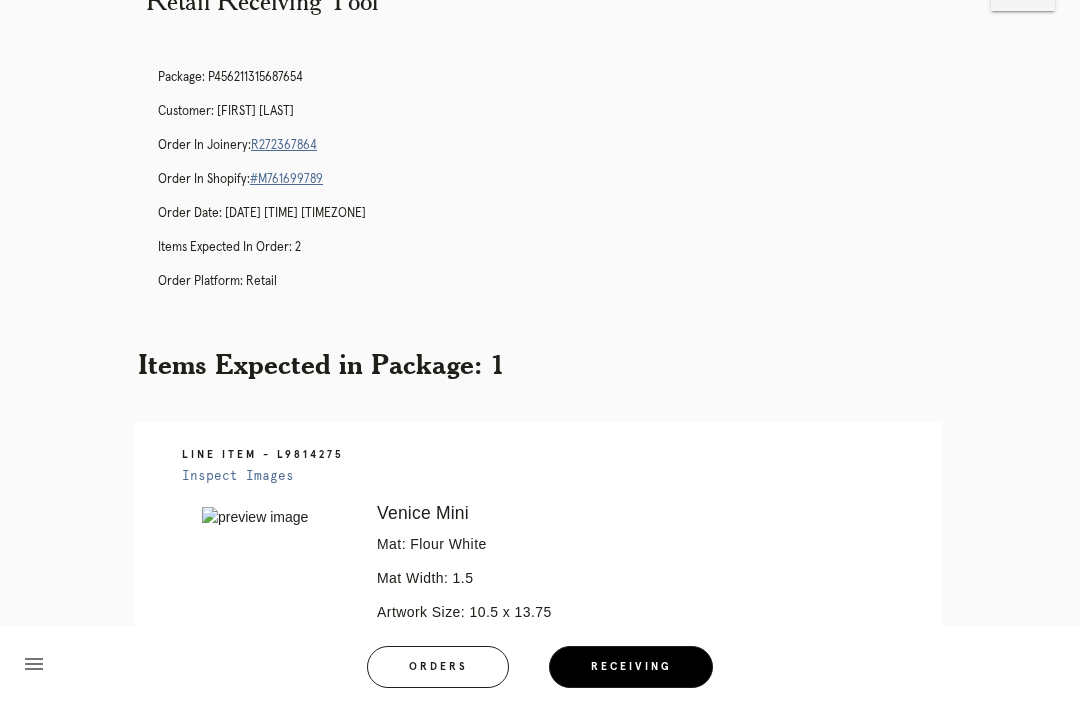 click on "R272367864" at bounding box center [284, 145] 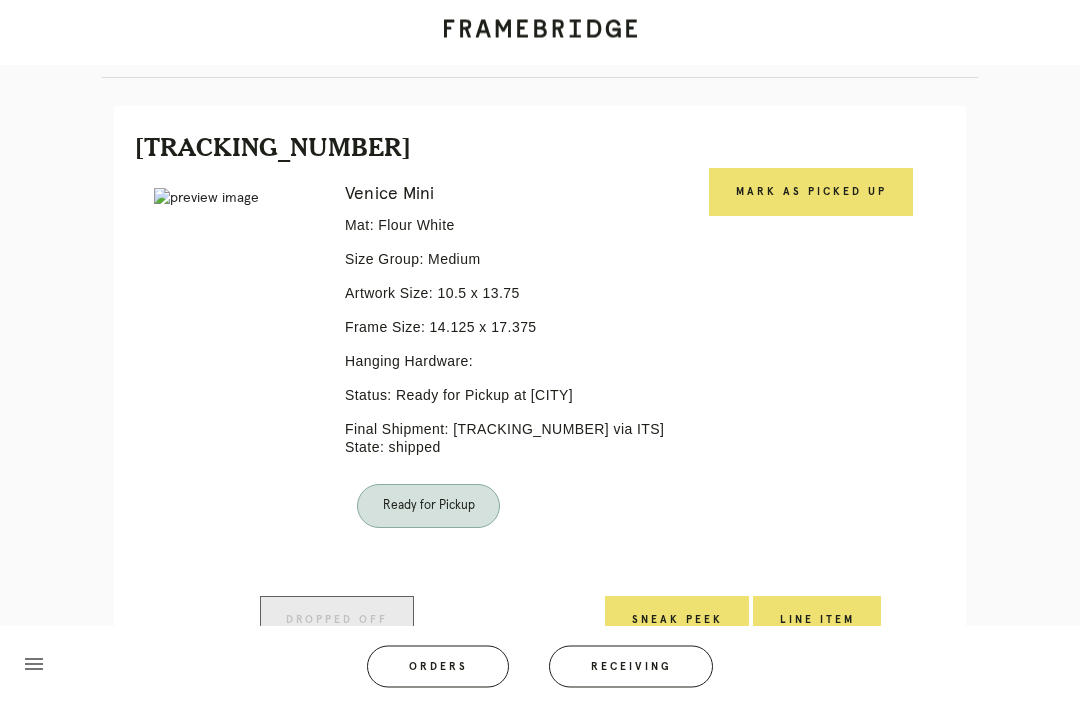 scroll, scrollTop: 439, scrollLeft: 0, axis: vertical 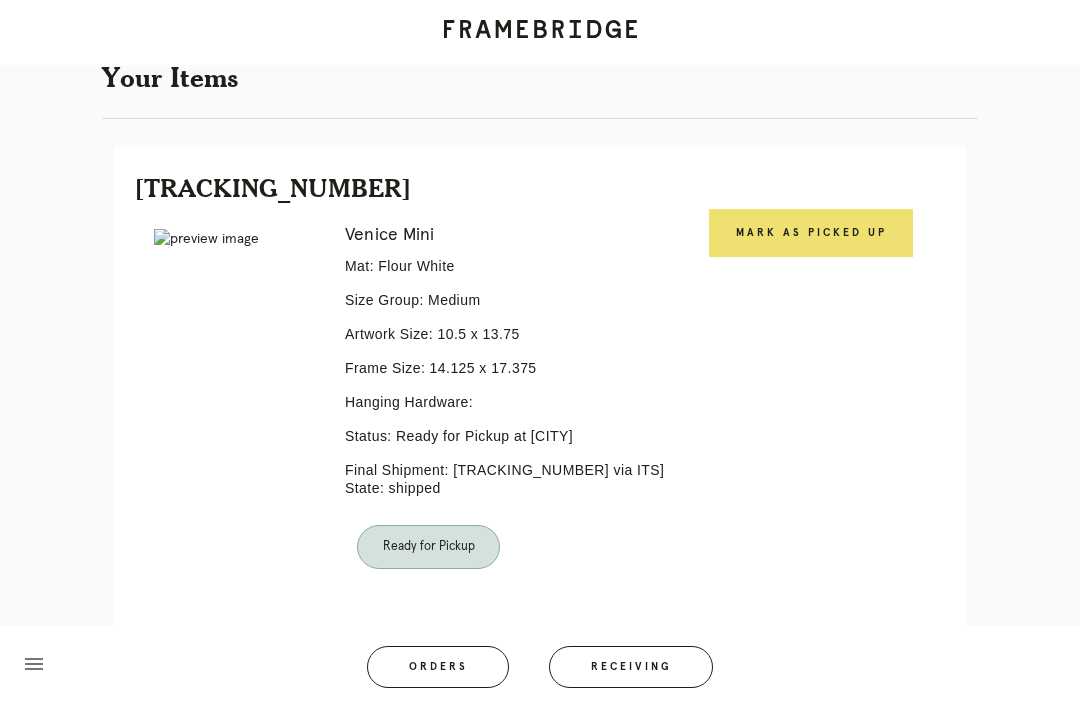 click on "Mark as Picked Up" at bounding box center [811, 233] 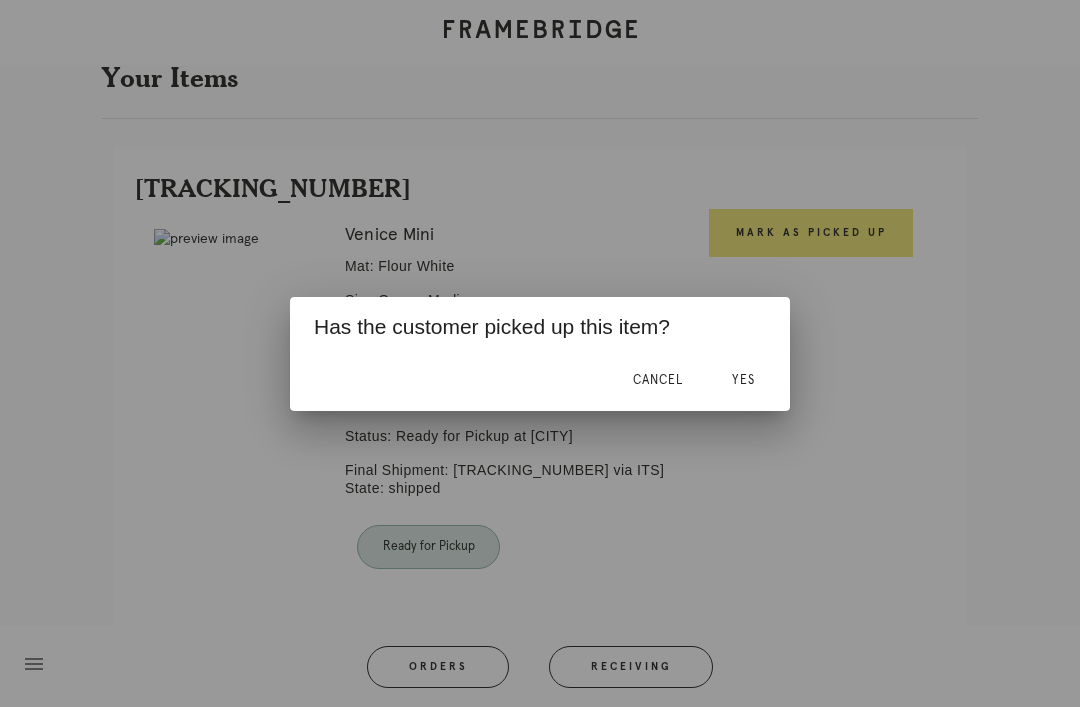 click on "Yes" at bounding box center [743, 381] 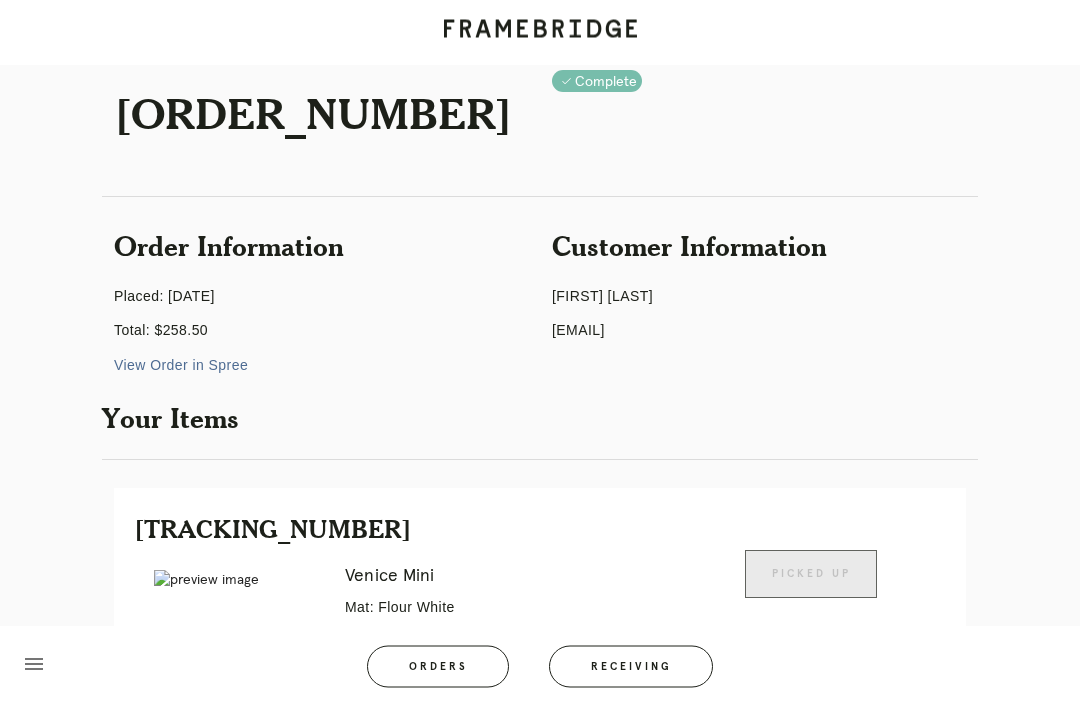 scroll, scrollTop: 110, scrollLeft: 0, axis: vertical 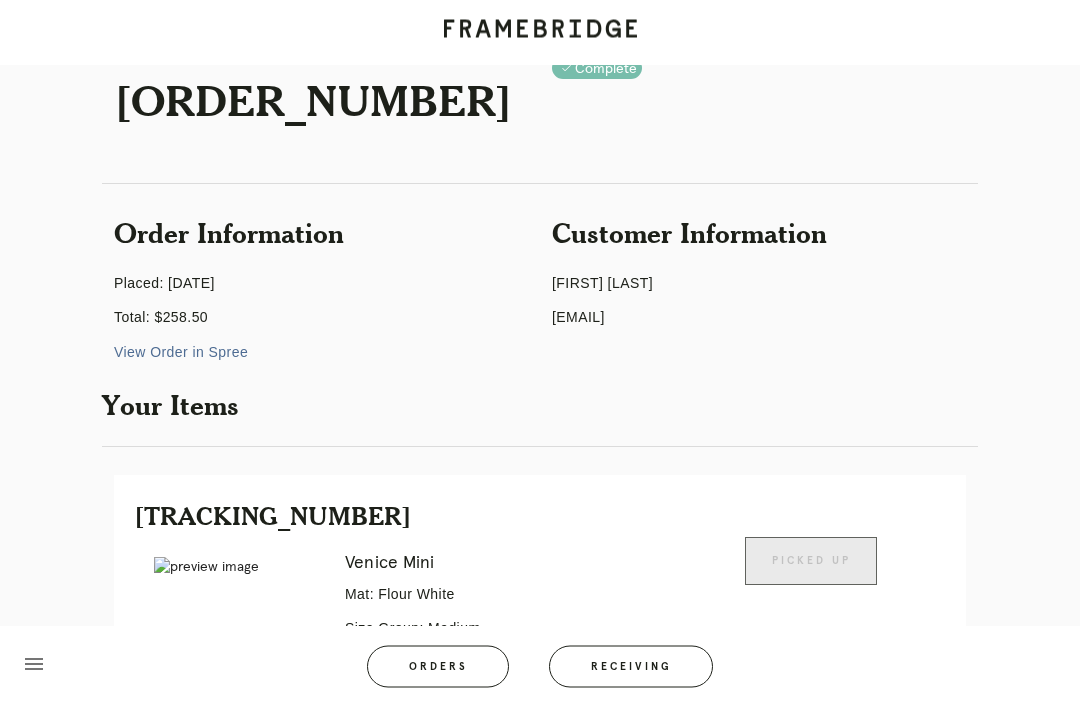 click on "Receiving" at bounding box center [631, 667] 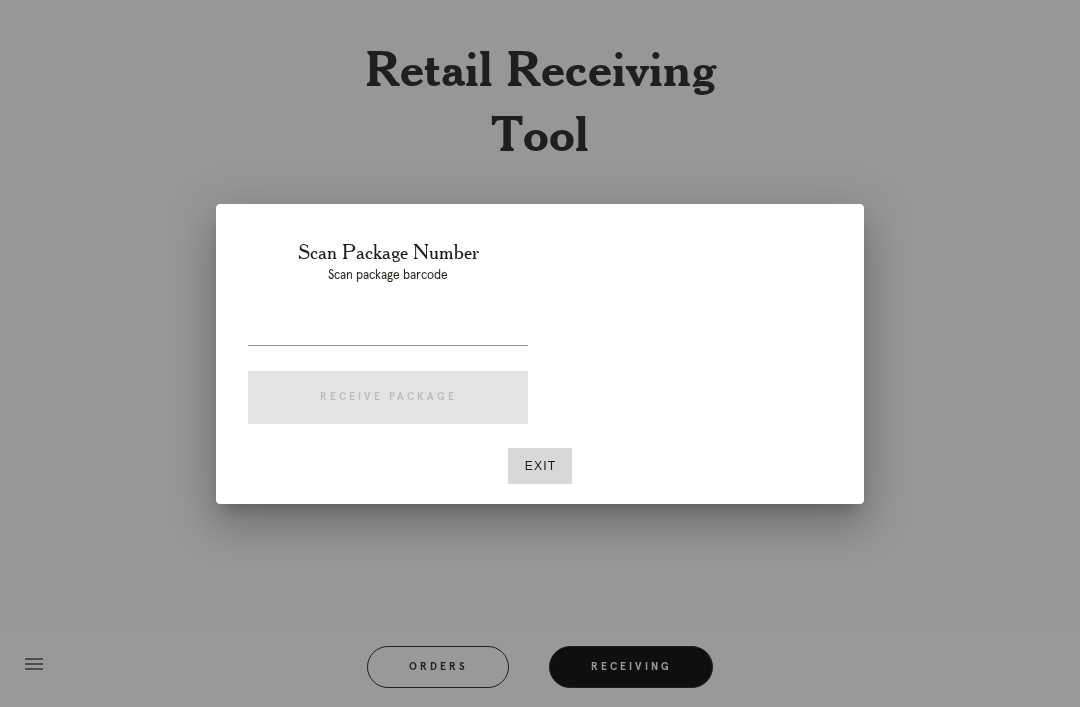 scroll, scrollTop: 64, scrollLeft: 0, axis: vertical 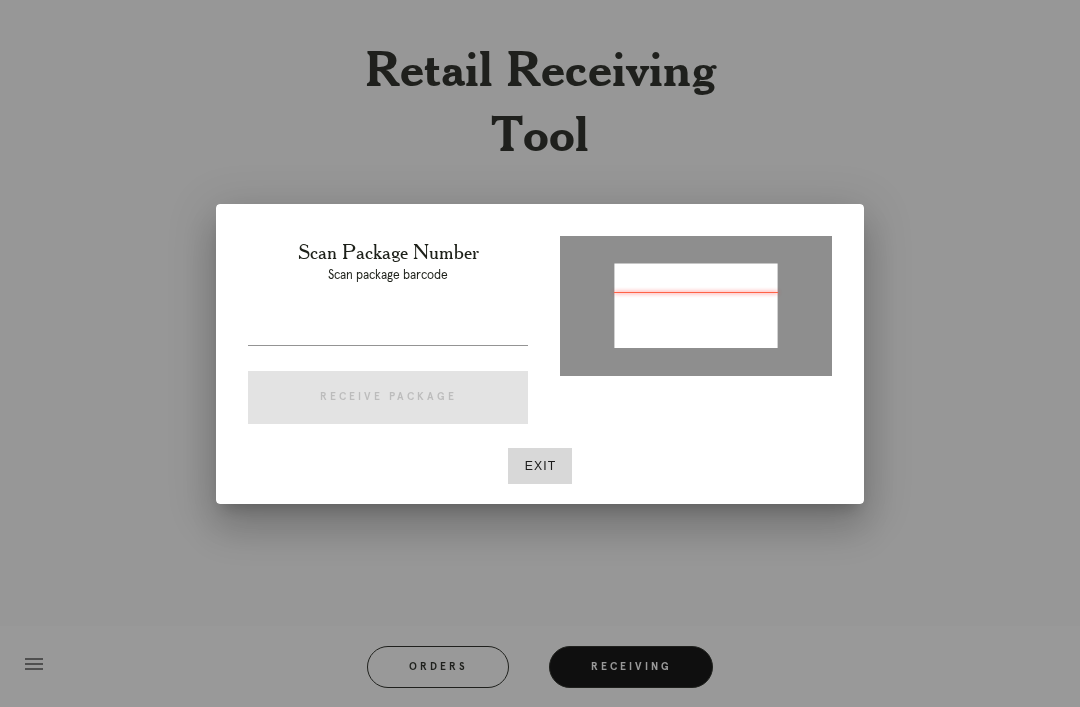 type on "P931997936915927" 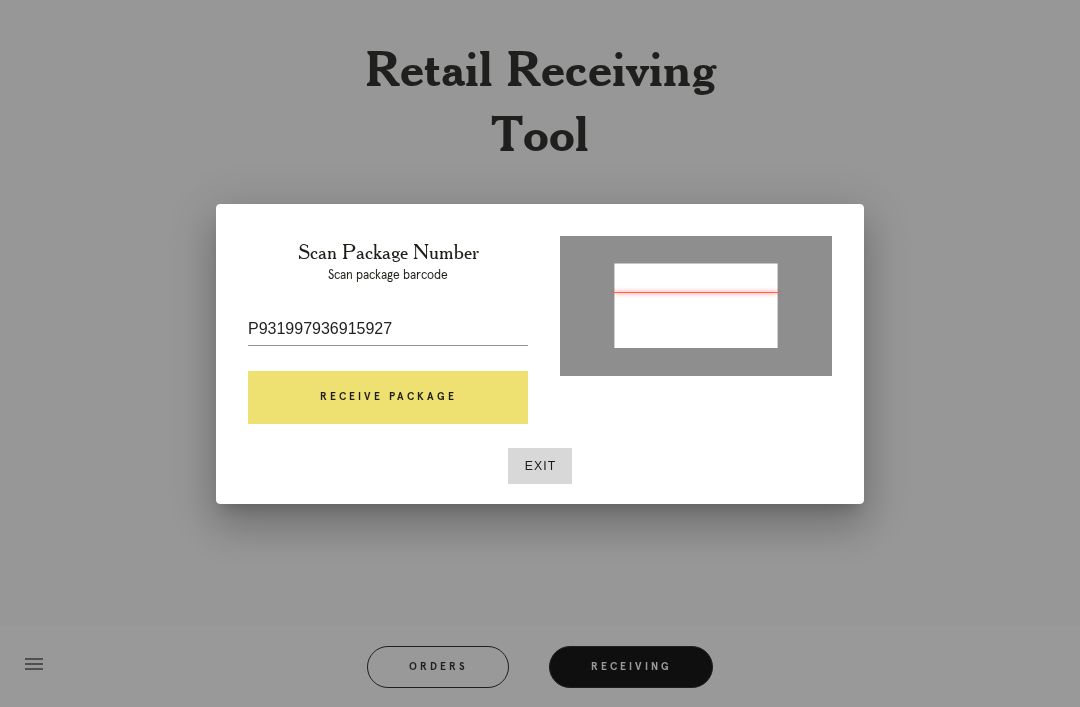 click on "Receive Package" at bounding box center (388, 398) 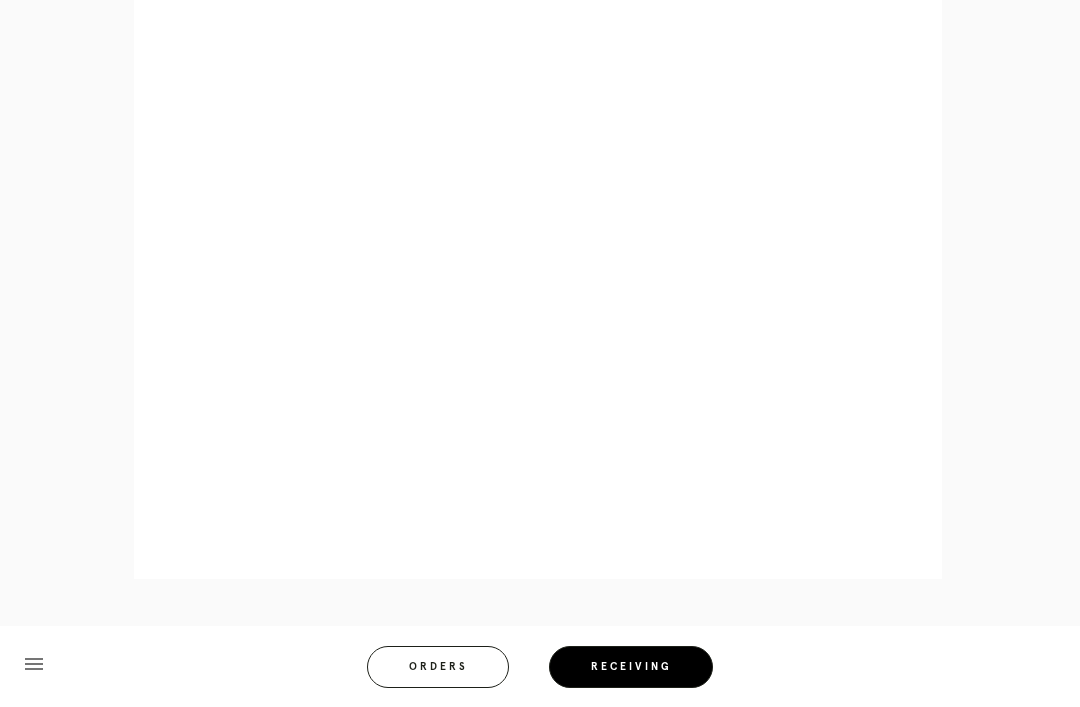 scroll, scrollTop: 910, scrollLeft: 0, axis: vertical 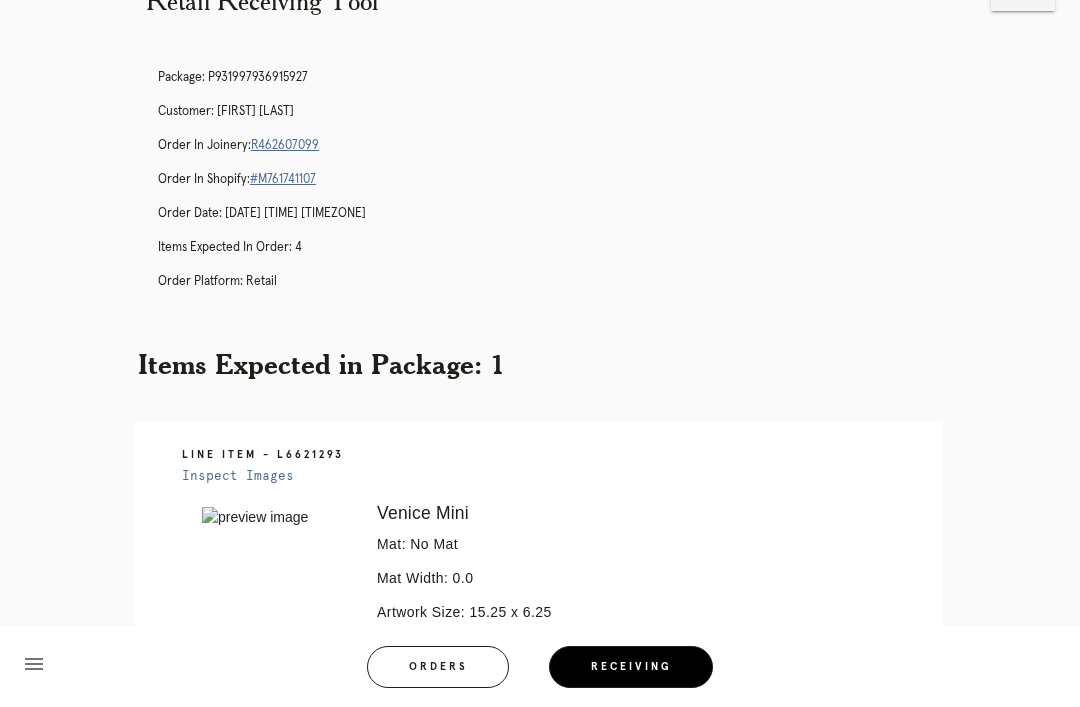 click on "menu
Orders
Receiving
Logged in as:   chrissa.gaines@framebridge.com   New Orleans
Logout" at bounding box center (540, 673) 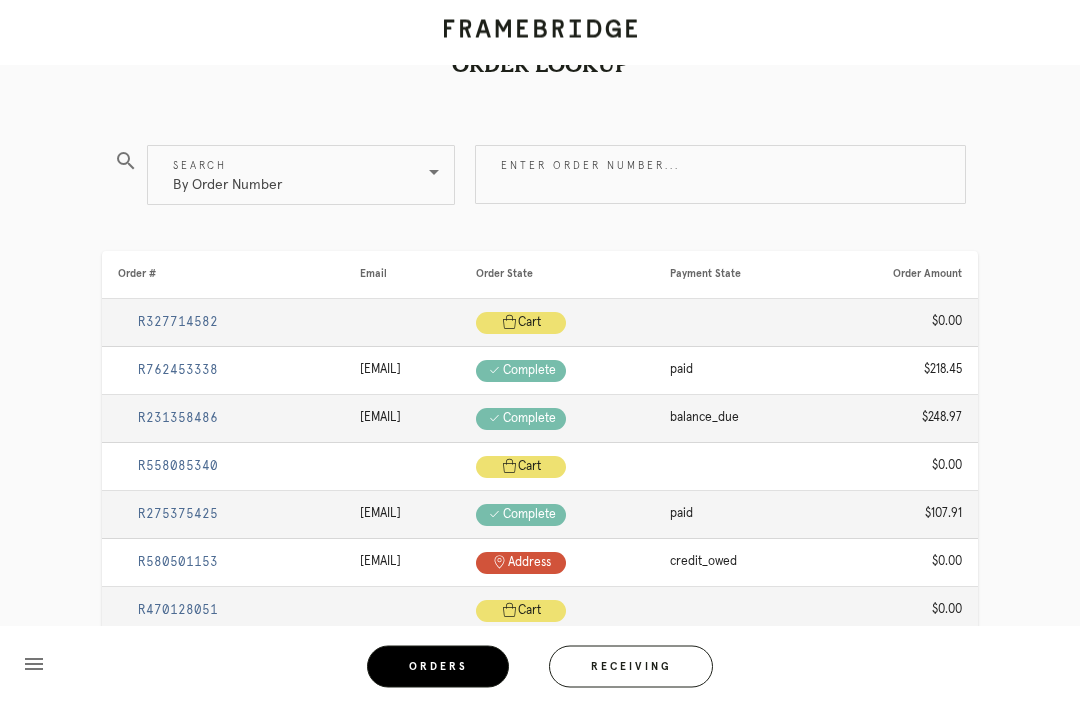 scroll, scrollTop: 0, scrollLeft: 0, axis: both 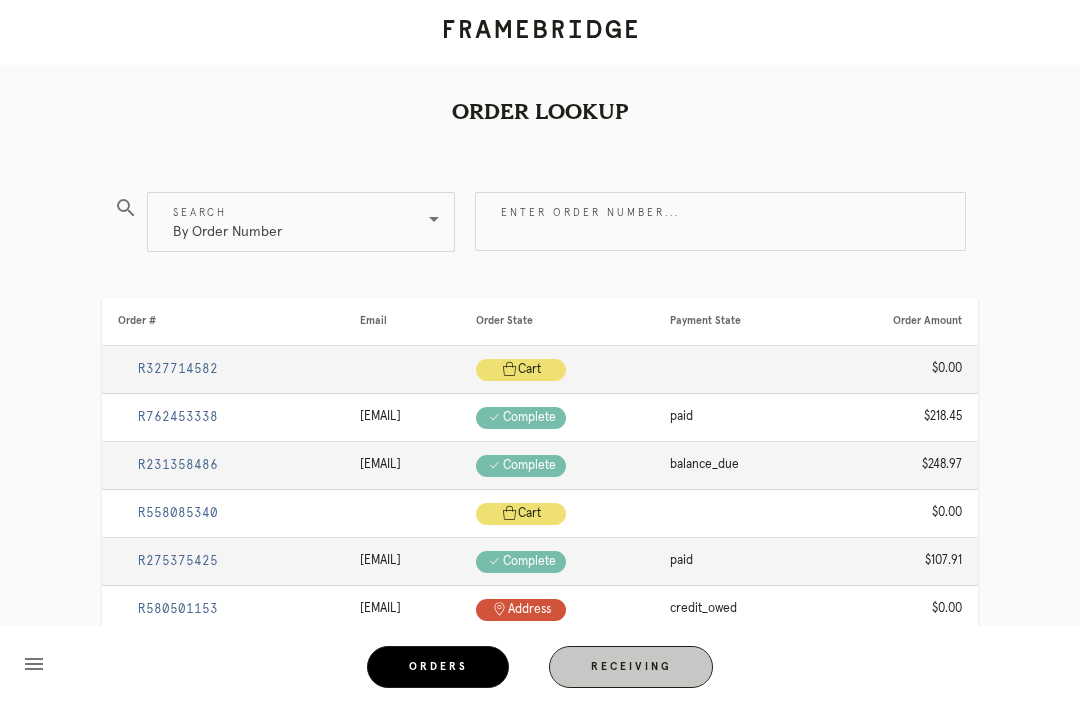 click on "Receiving" at bounding box center (631, 667) 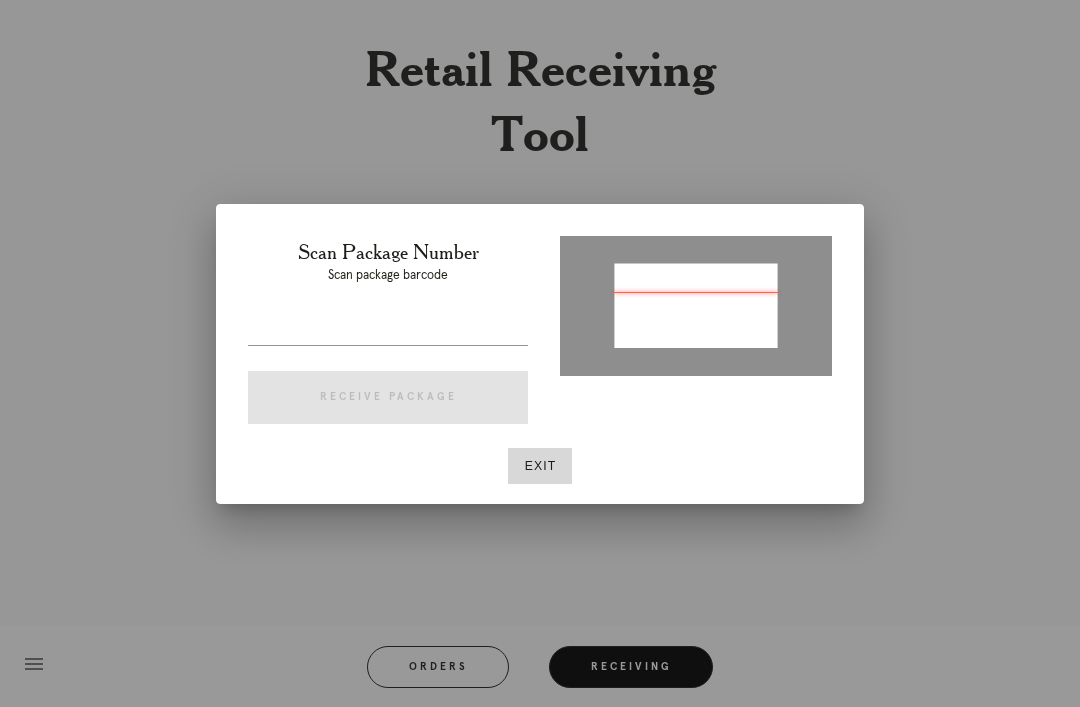 type on "P662000716915537" 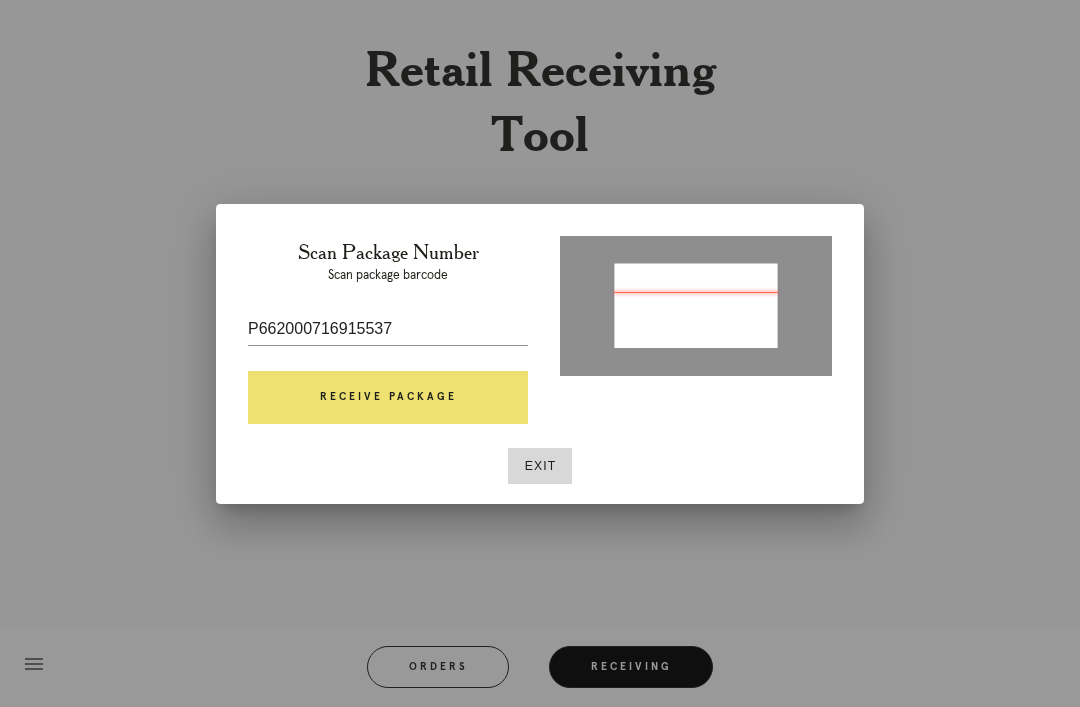 click on "Receive Package" at bounding box center [388, 398] 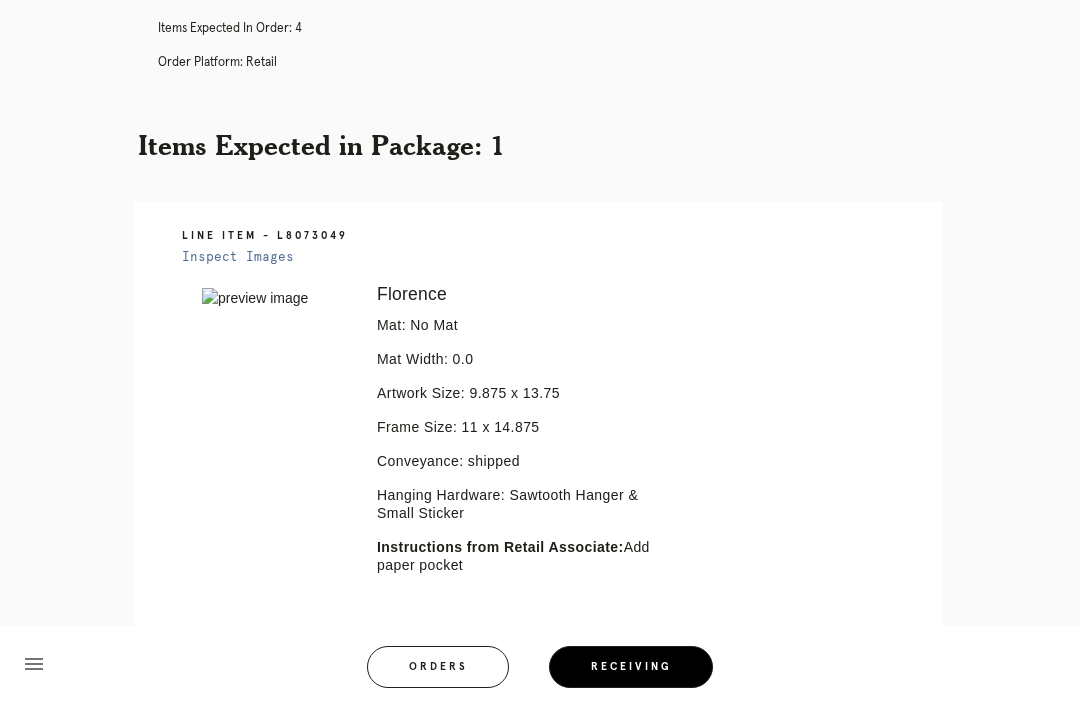 scroll, scrollTop: 293, scrollLeft: 0, axis: vertical 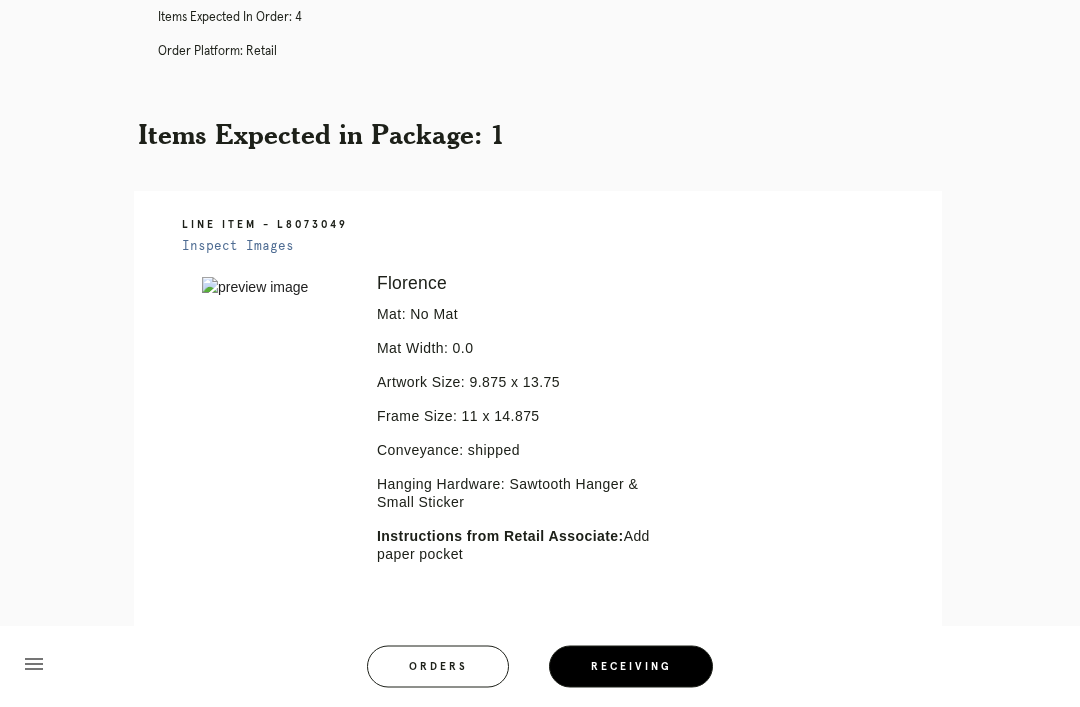 click on "Inspect Images" at bounding box center (238, 247) 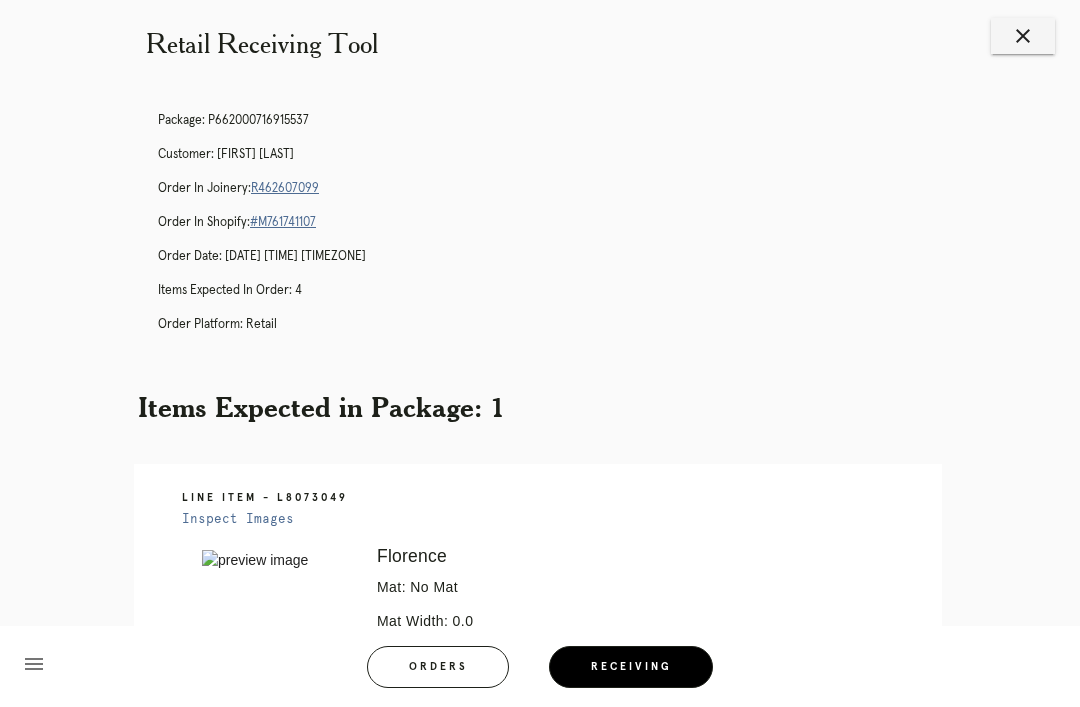 scroll, scrollTop: 22, scrollLeft: 0, axis: vertical 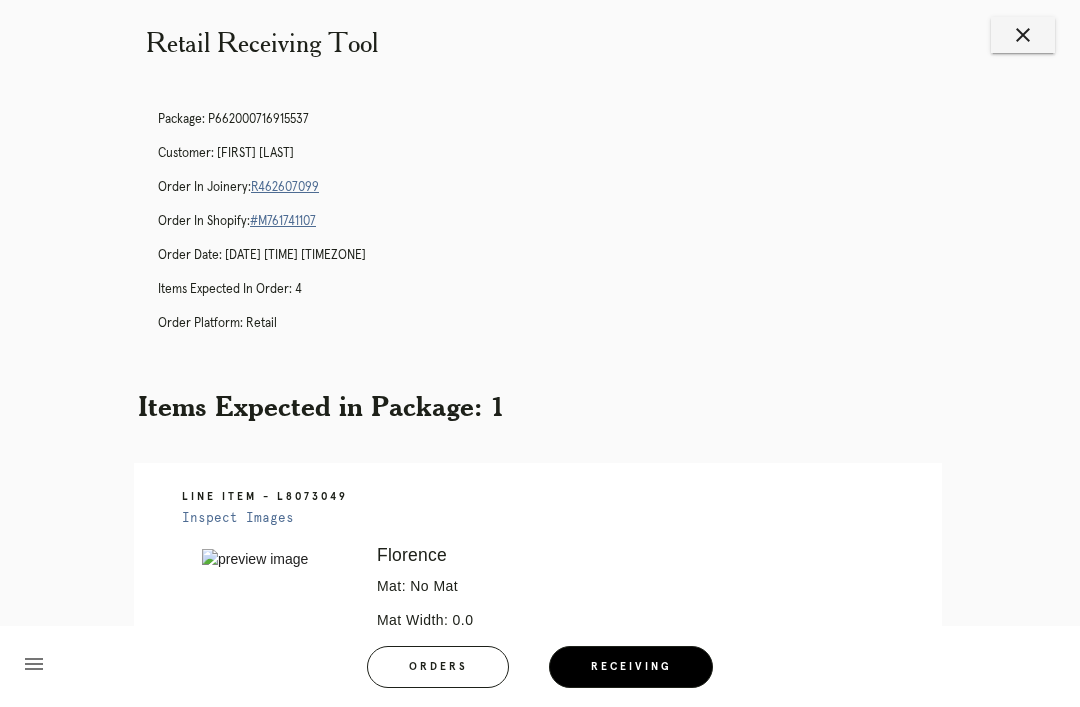 click on "R462607099" at bounding box center [285, 187] 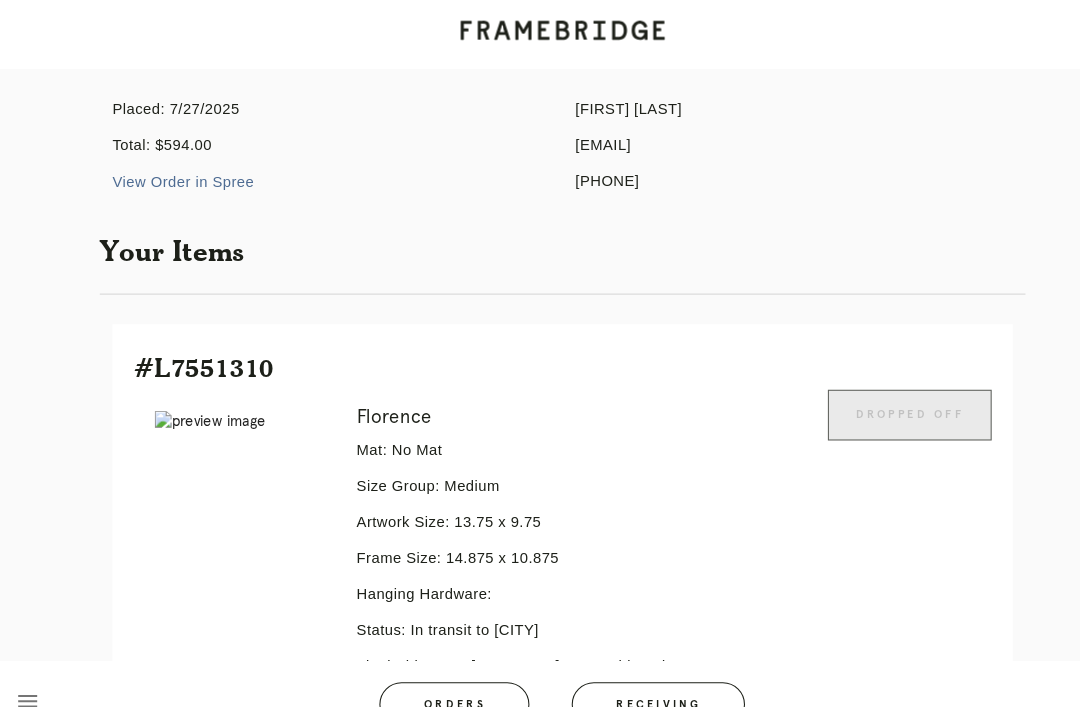 scroll, scrollTop: 0, scrollLeft: 0, axis: both 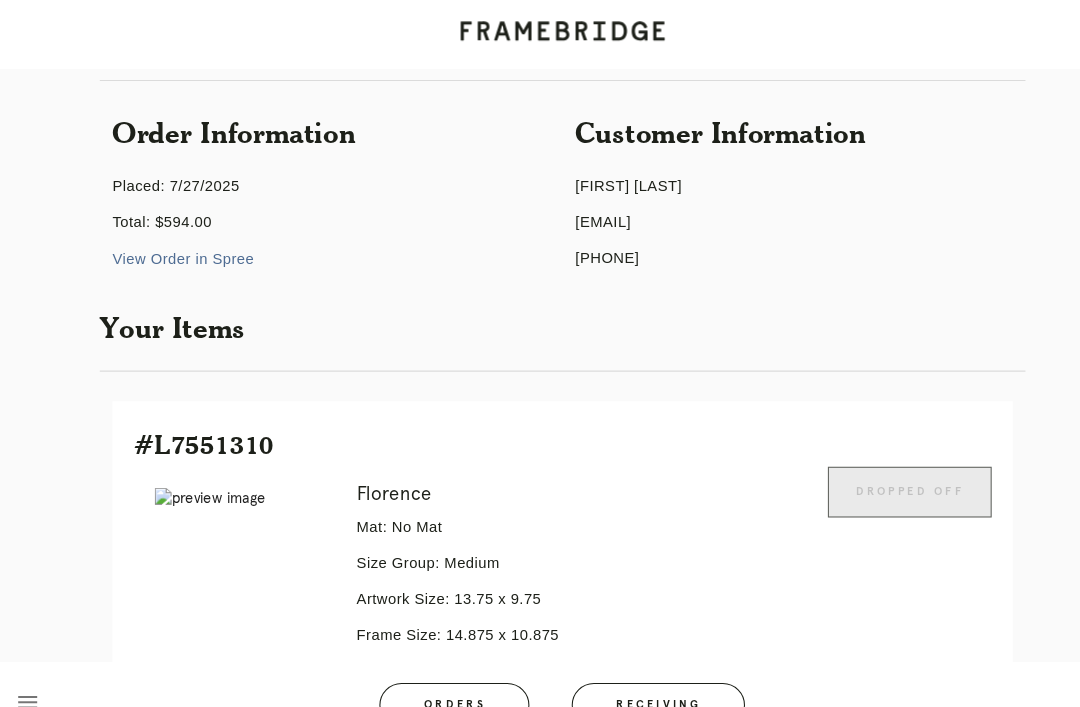click on "Orders" at bounding box center [438, 667] 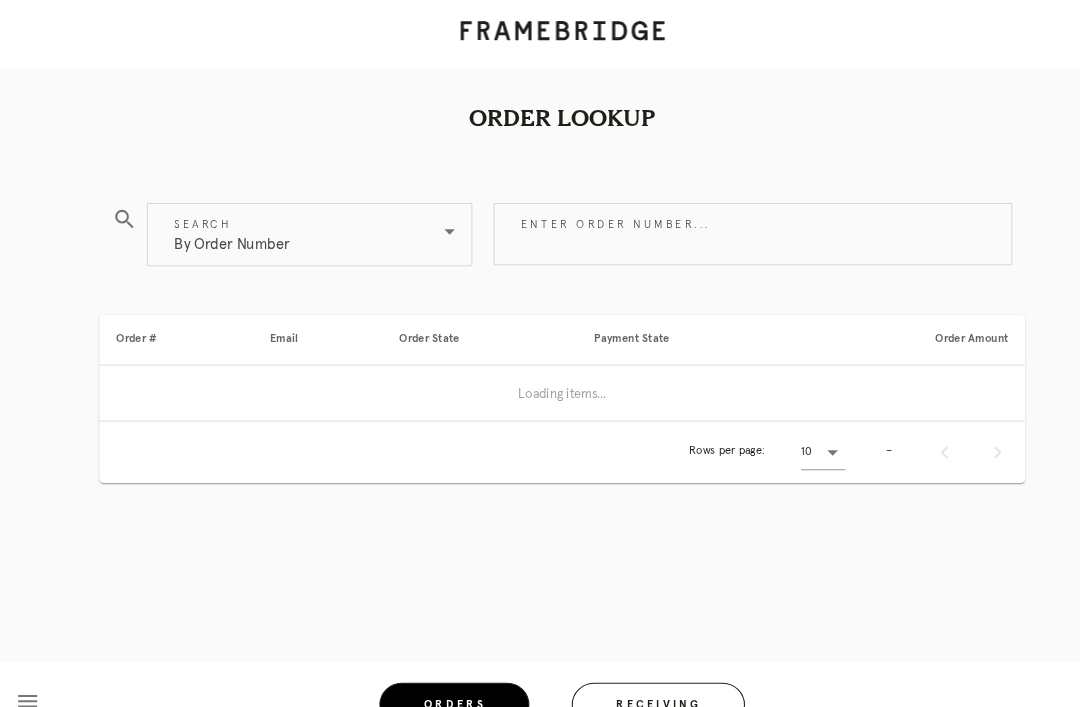 click on "Receiving" at bounding box center (631, 667) 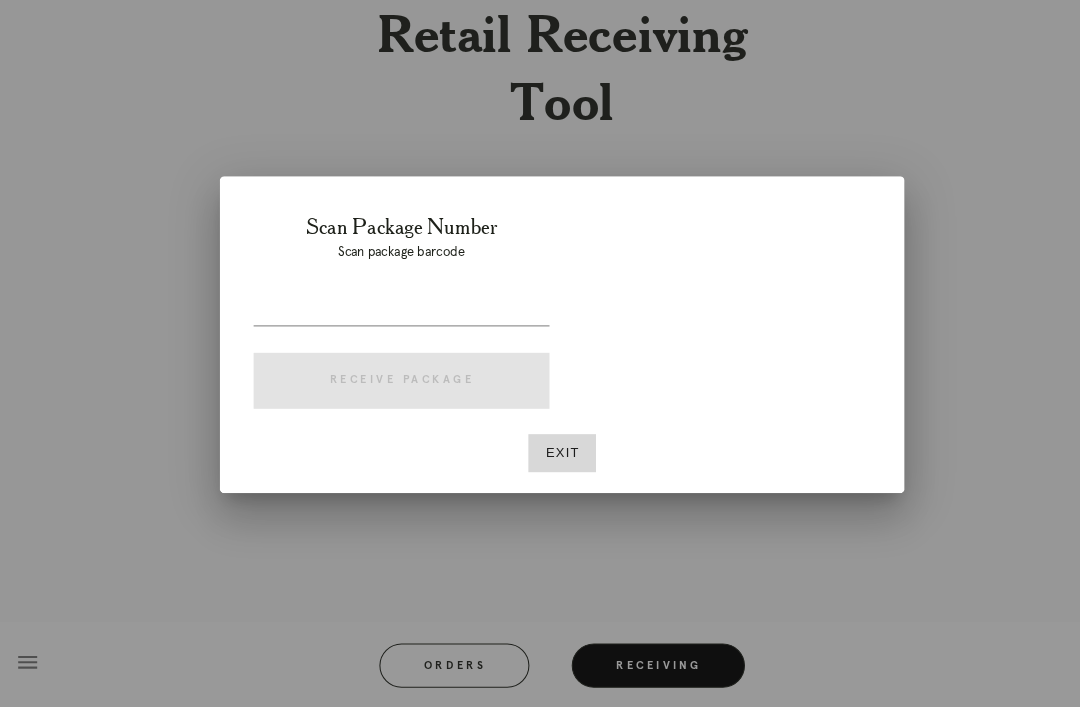 scroll, scrollTop: 64, scrollLeft: 0, axis: vertical 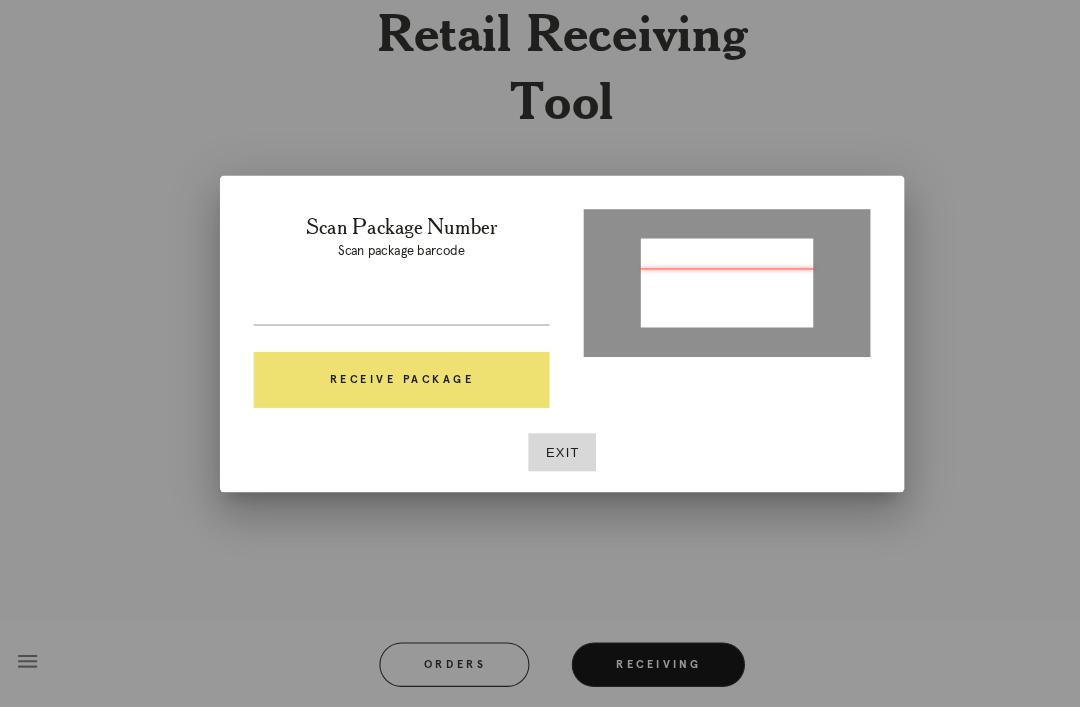 type on "[TRACKING]" 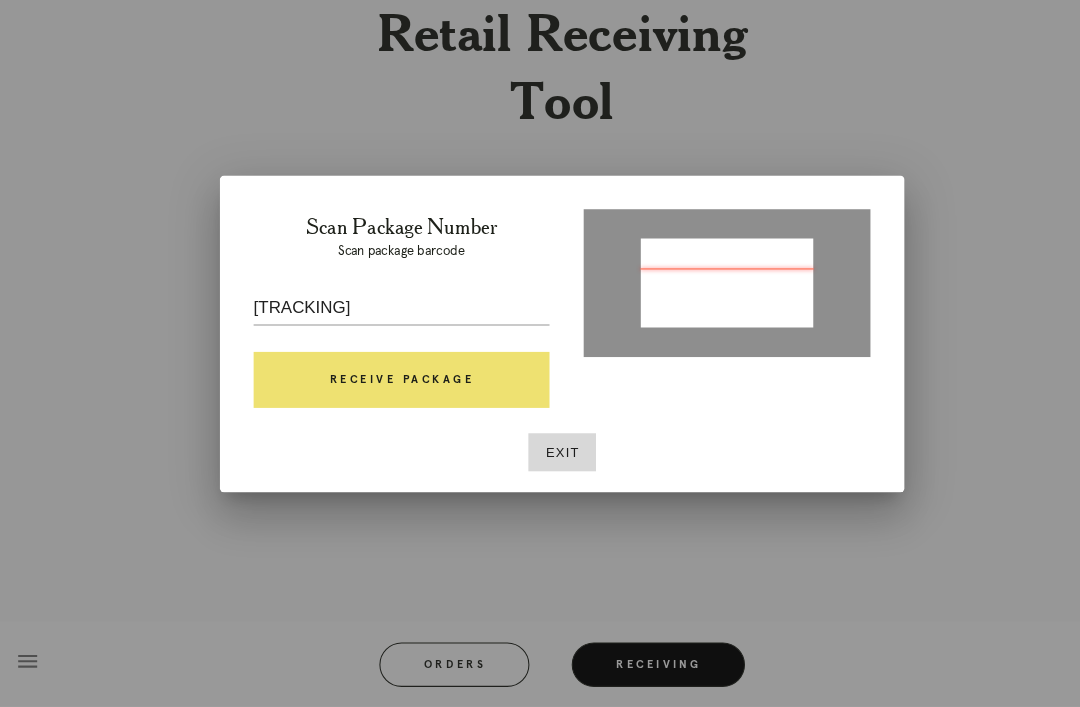 click on "Receive Package" at bounding box center (388, 398) 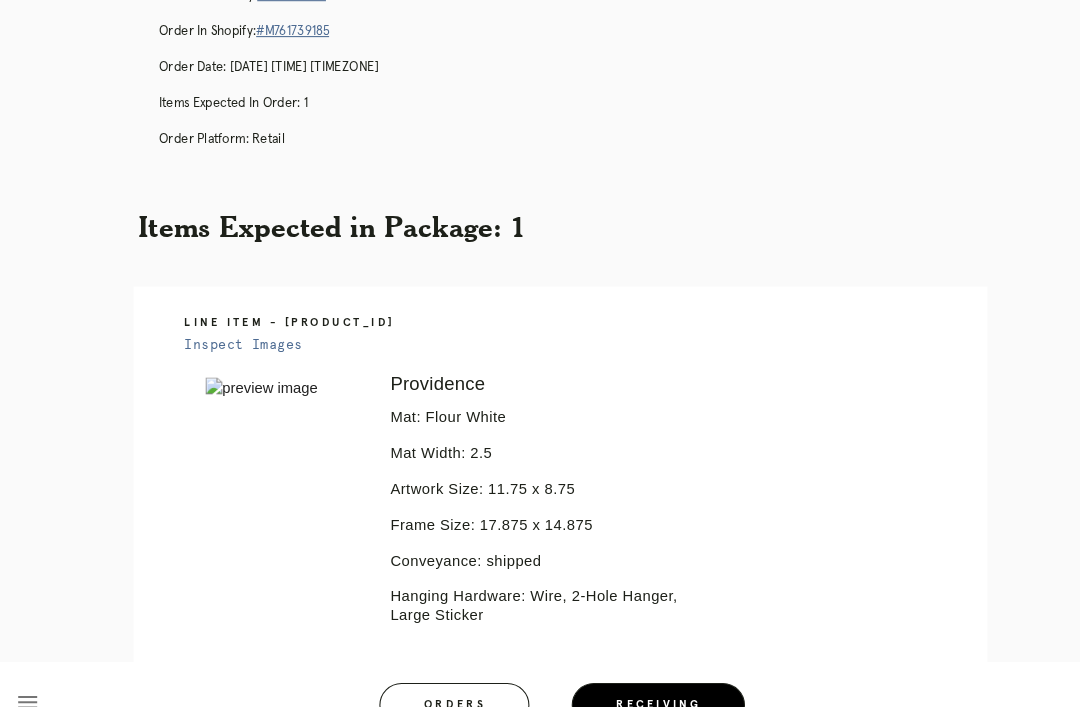 scroll, scrollTop: 214, scrollLeft: 0, axis: vertical 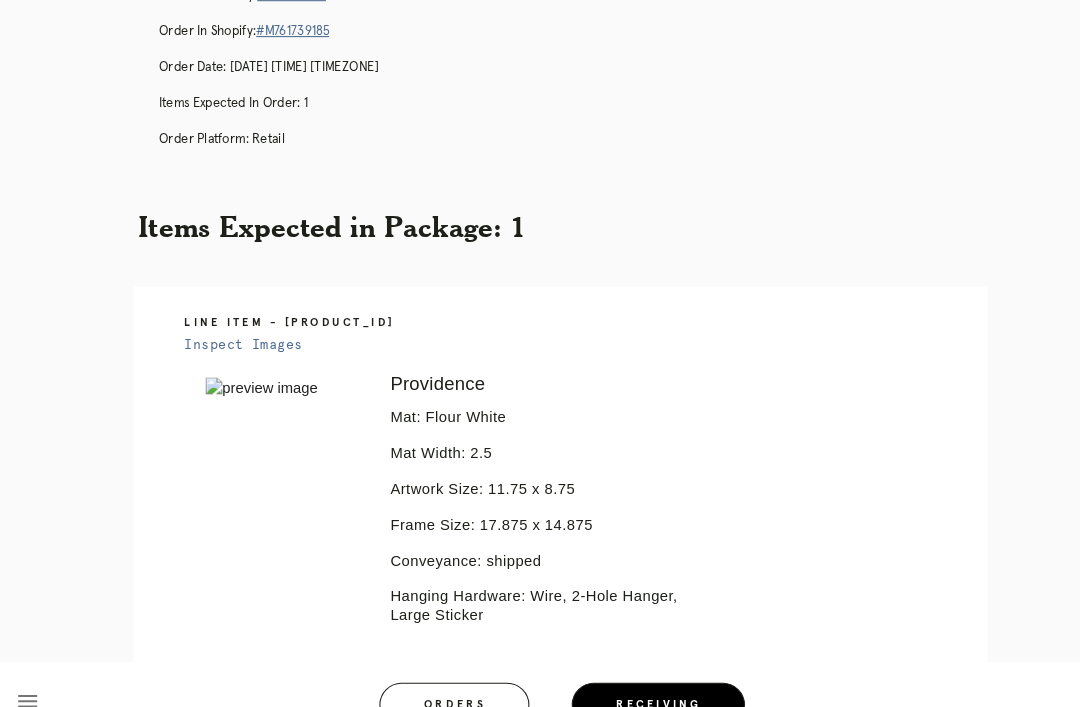 click at bounding box center [275, 367] 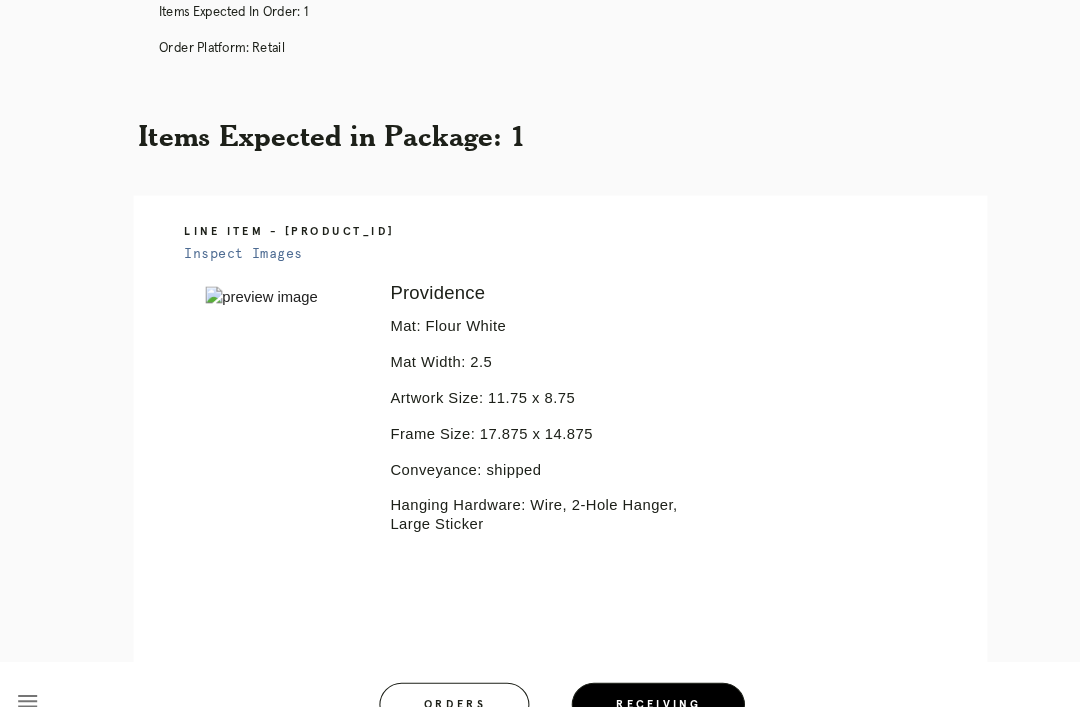 scroll, scrollTop: 278, scrollLeft: 0, axis: vertical 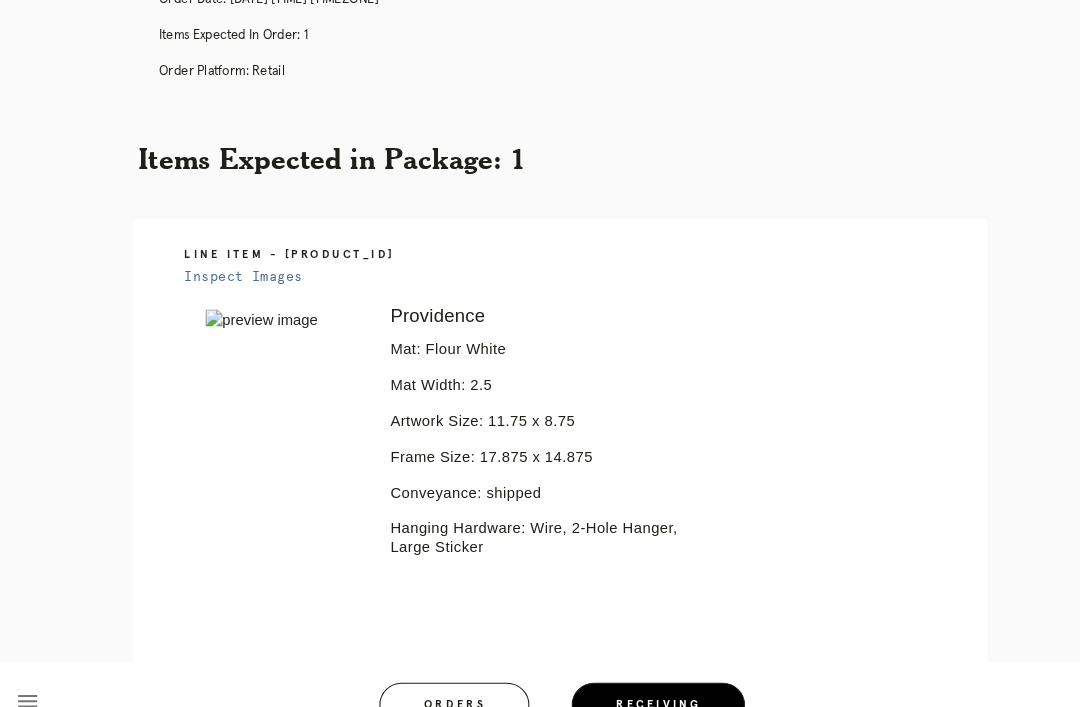 click on "Inspect Images" at bounding box center (238, 262) 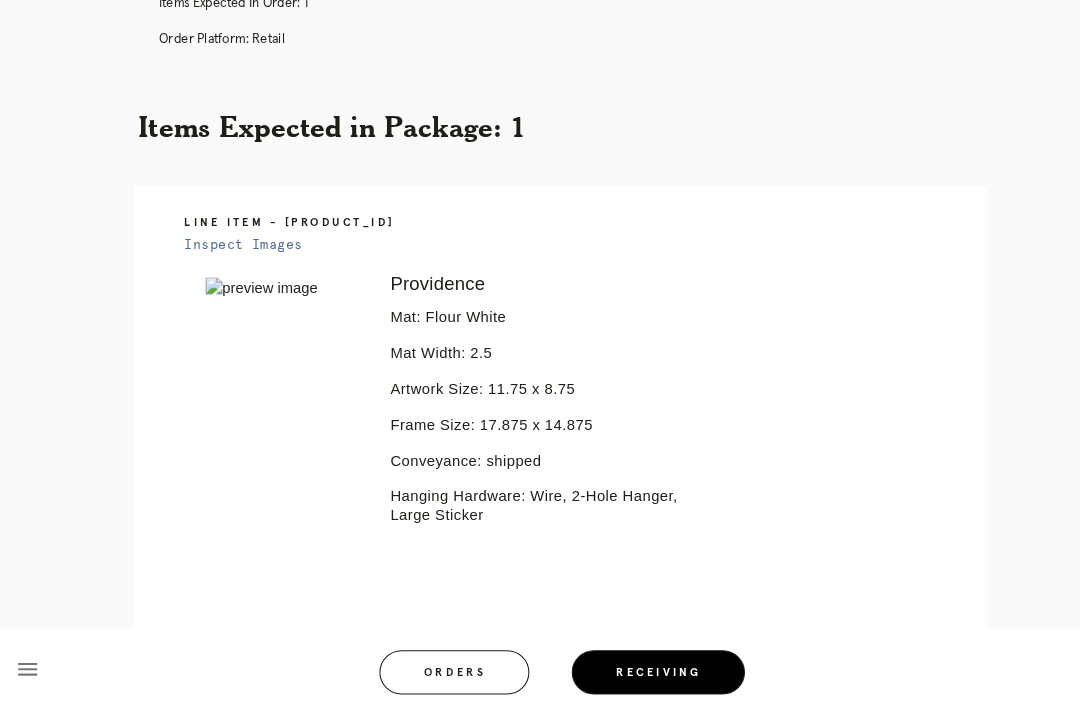 scroll, scrollTop: 278, scrollLeft: 0, axis: vertical 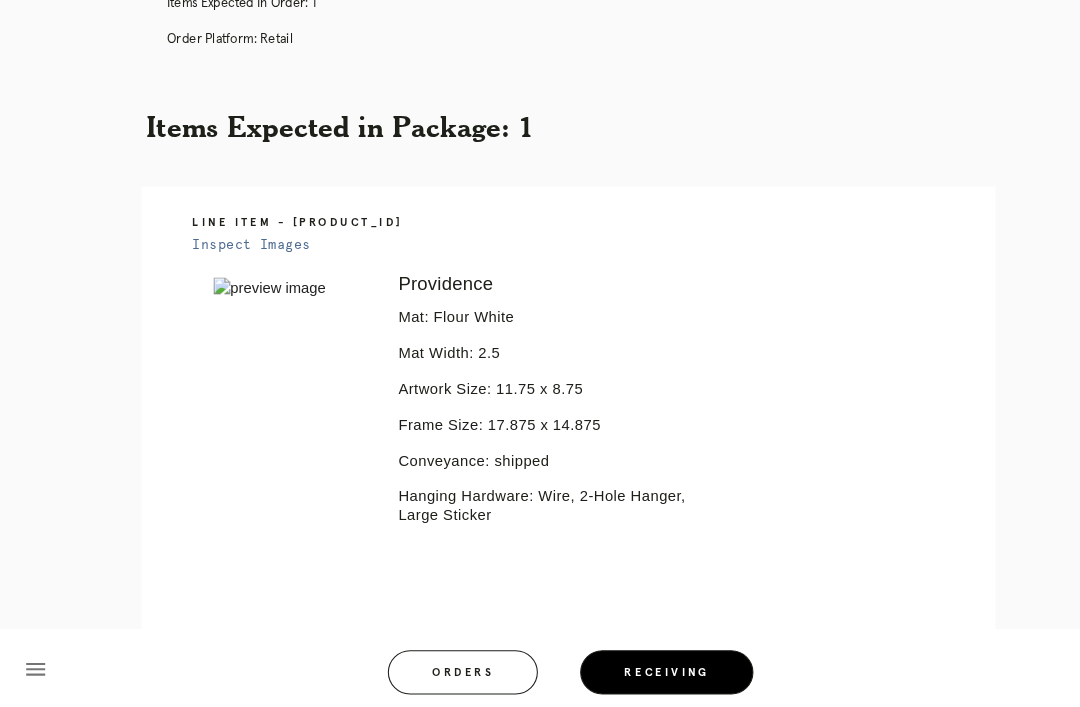 click at bounding box center (275, 303) 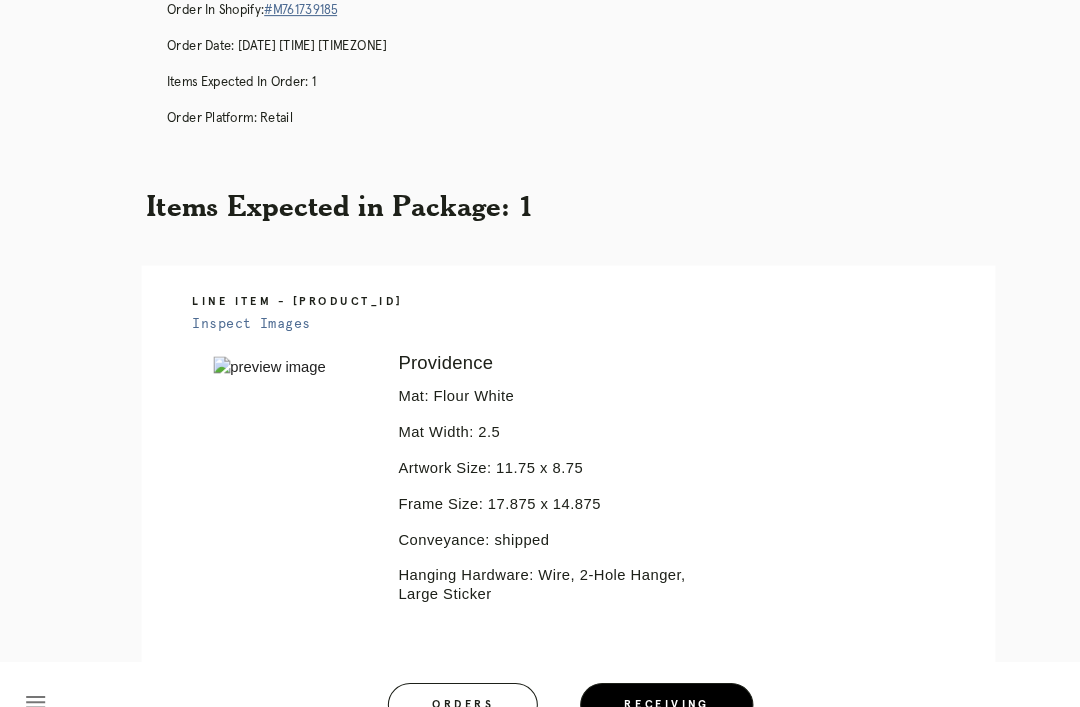 scroll, scrollTop: 196, scrollLeft: 0, axis: vertical 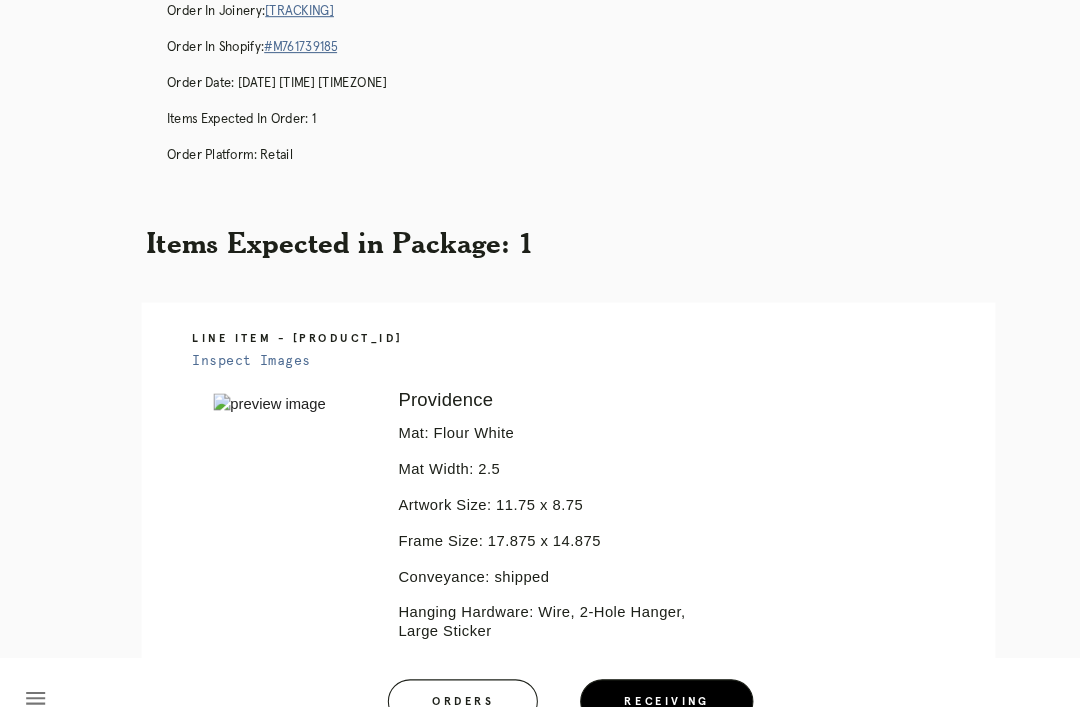 click on "Inspect Images" at bounding box center [238, 344] 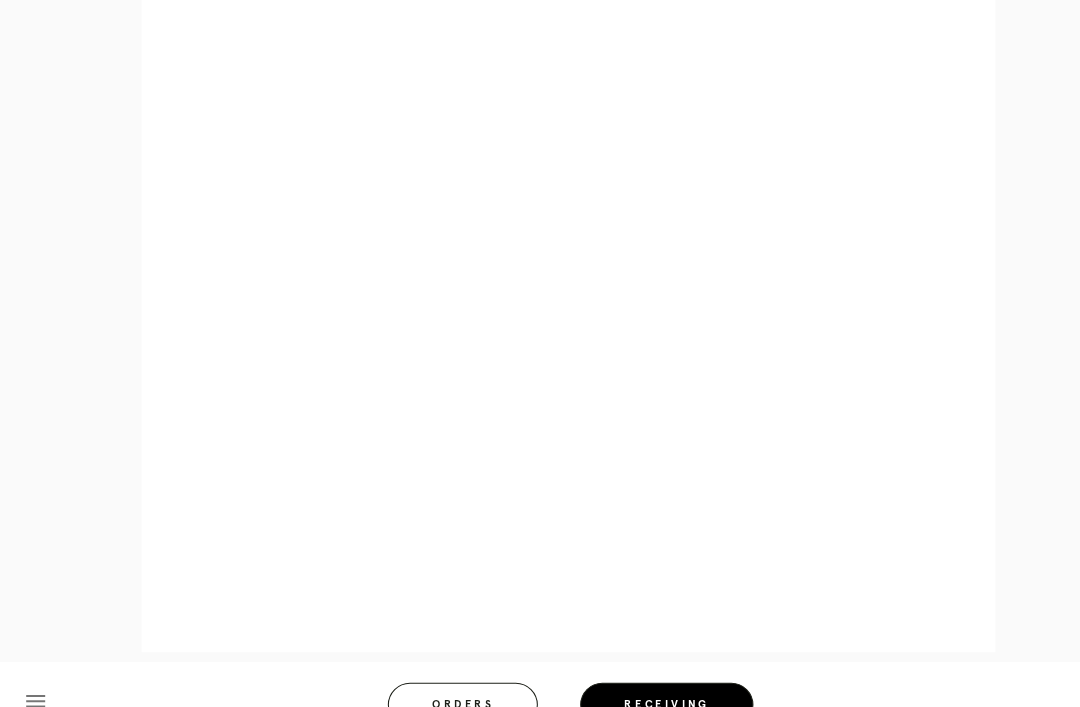 scroll, scrollTop: 899, scrollLeft: 0, axis: vertical 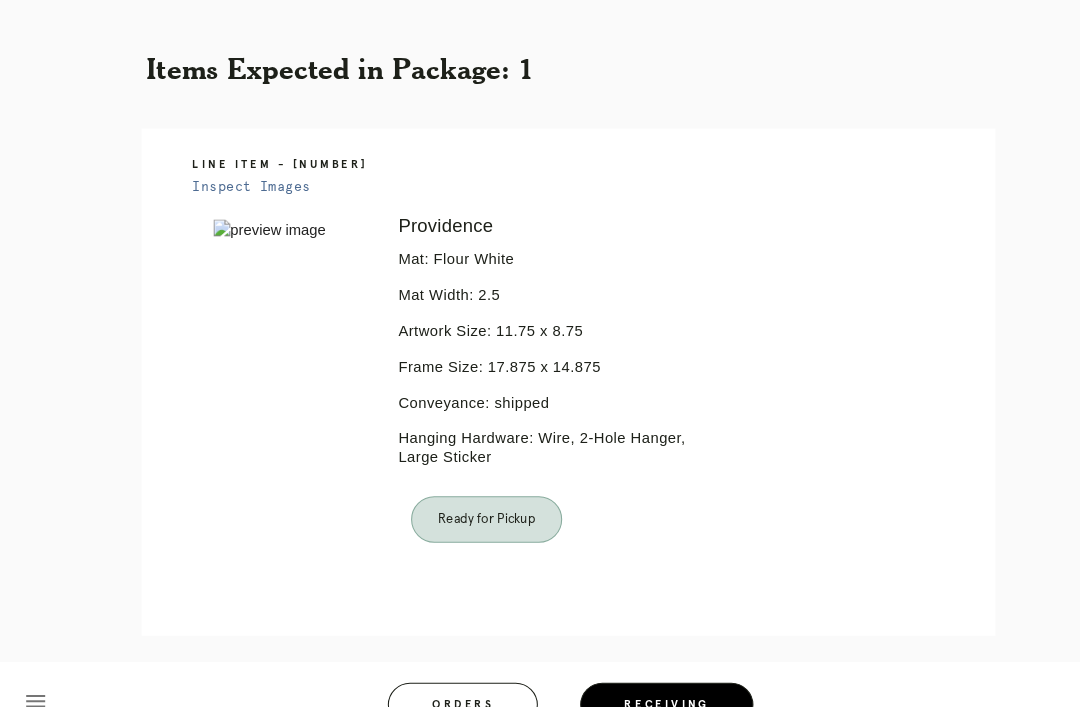 click on "Orders" at bounding box center (438, 667) 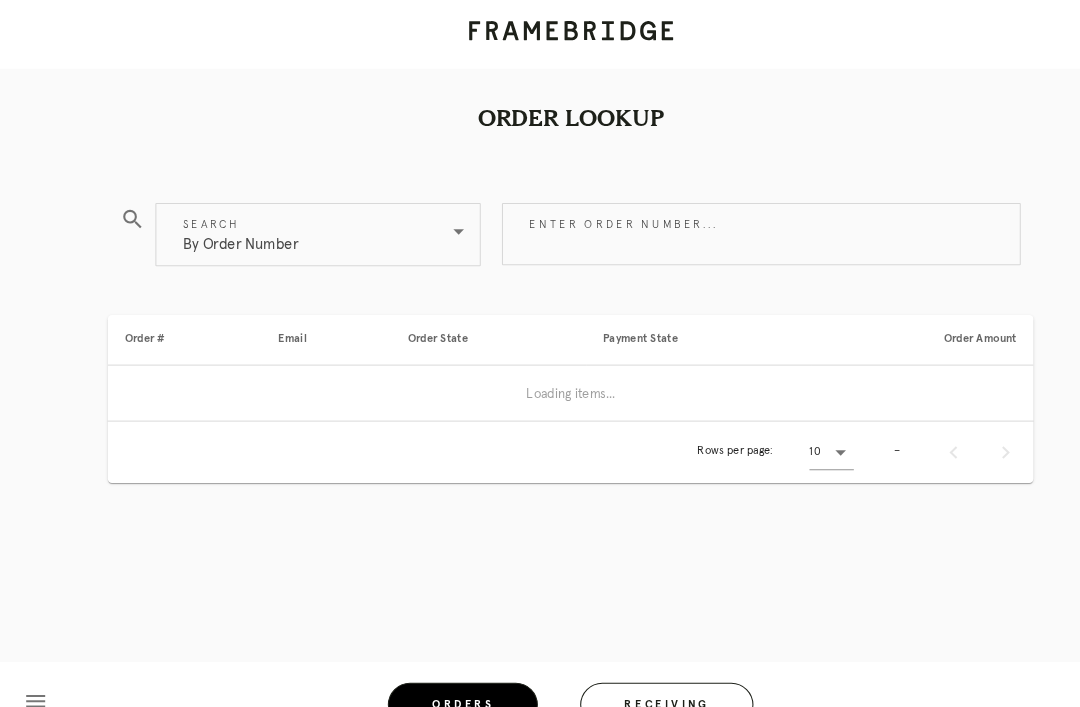 click on "Receiving" at bounding box center (631, 667) 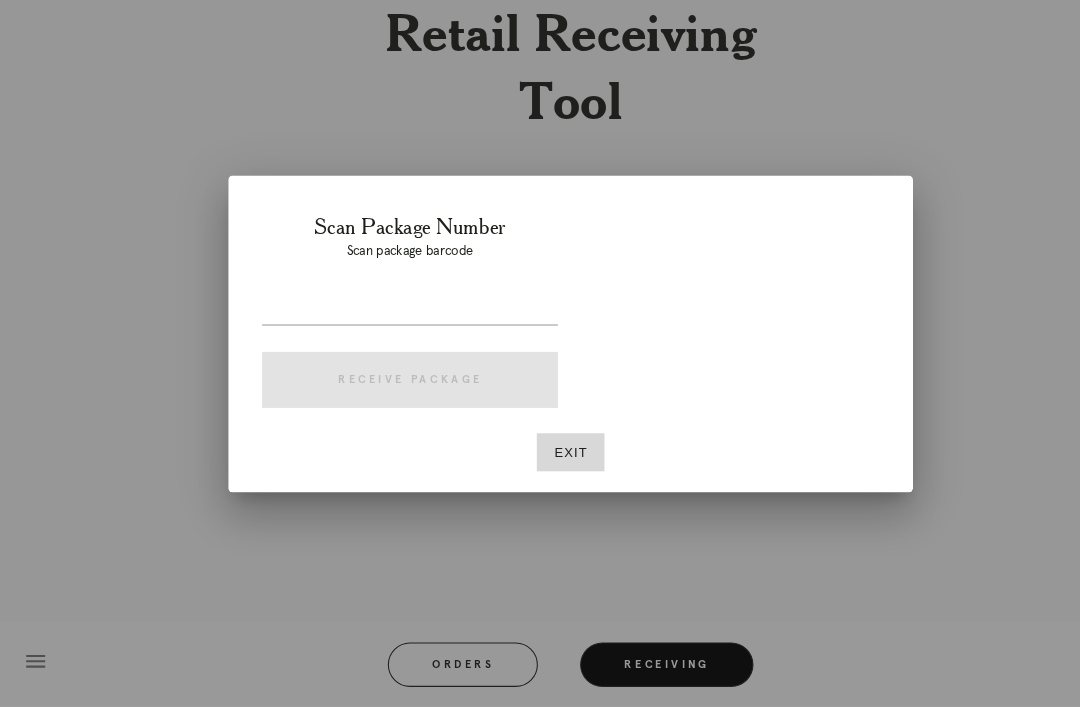 scroll, scrollTop: 64, scrollLeft: 0, axis: vertical 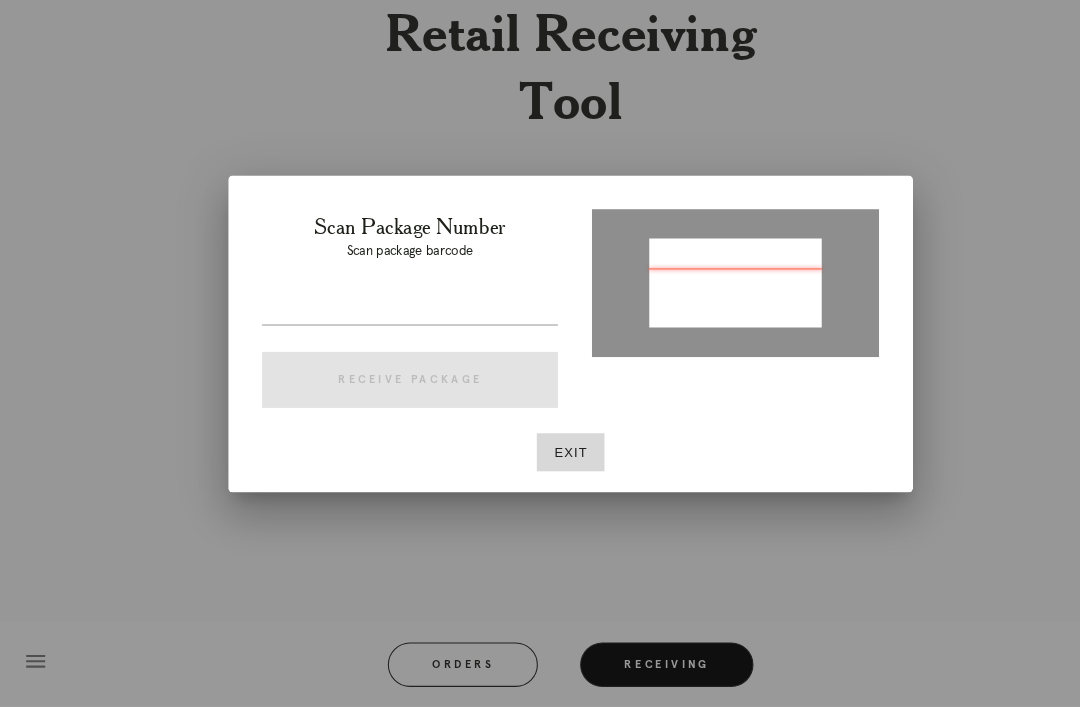 type on "P449302979994640" 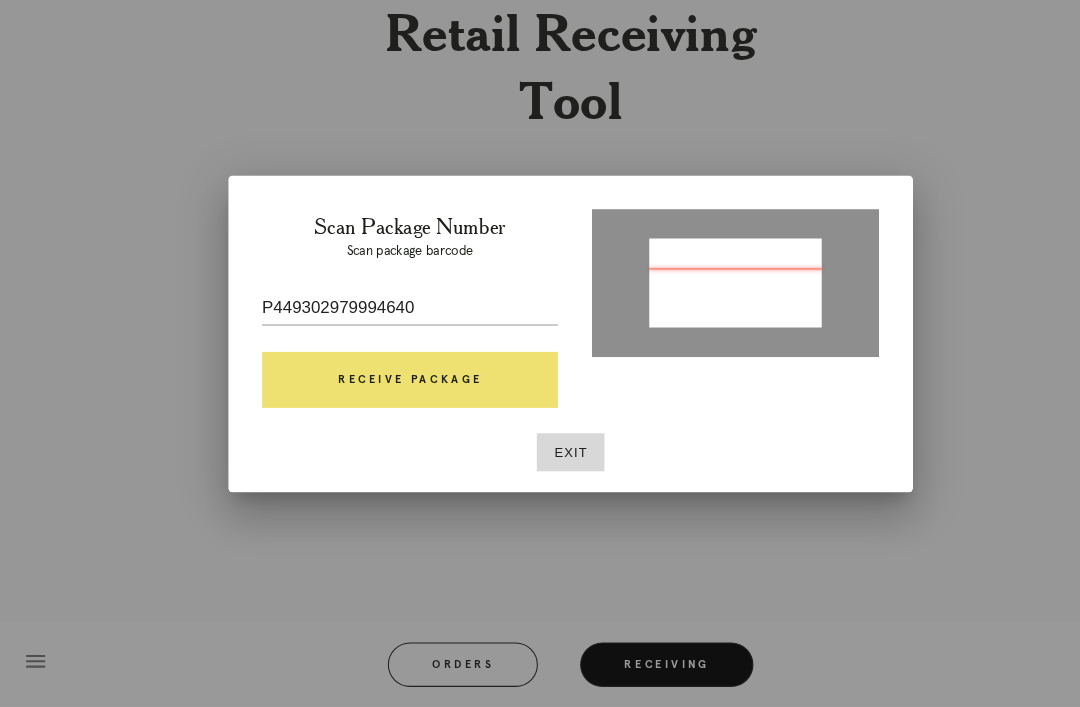 click on "Receive Package" at bounding box center (388, 398) 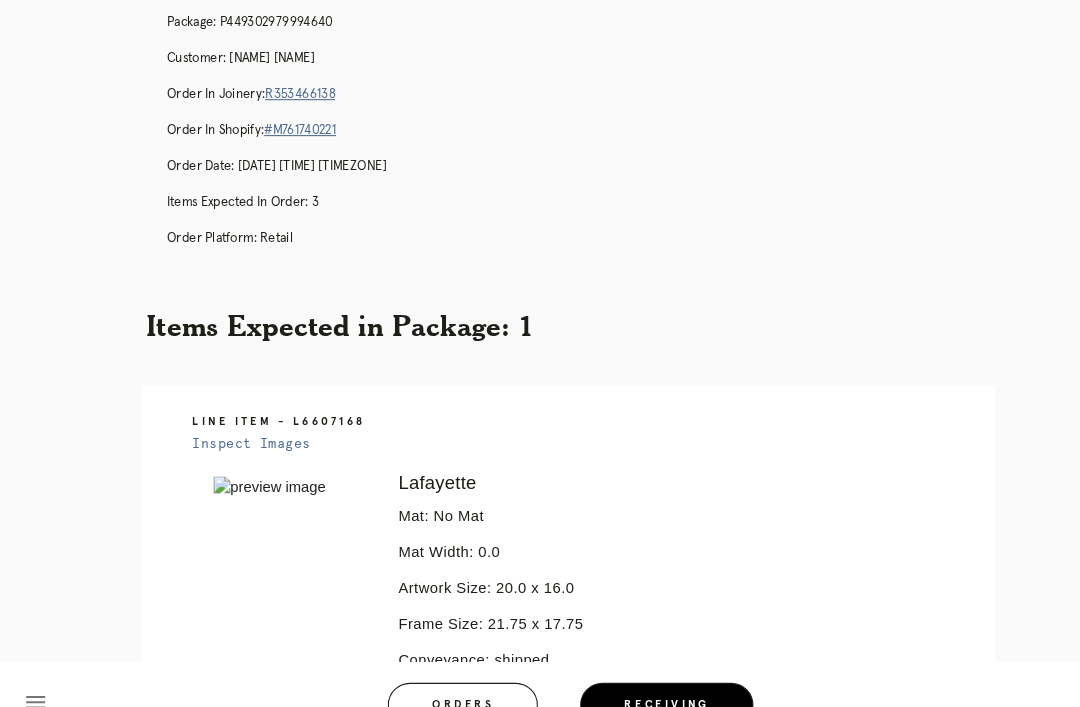 scroll, scrollTop: 97, scrollLeft: 0, axis: vertical 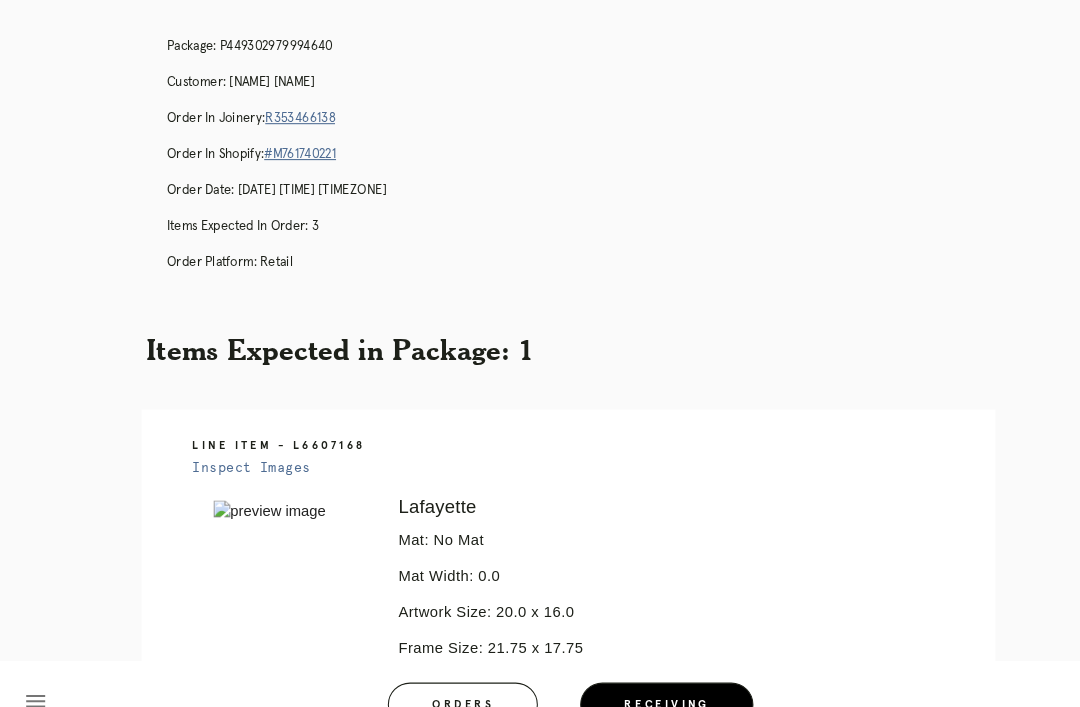 click on "R353466138" at bounding box center (284, 112) 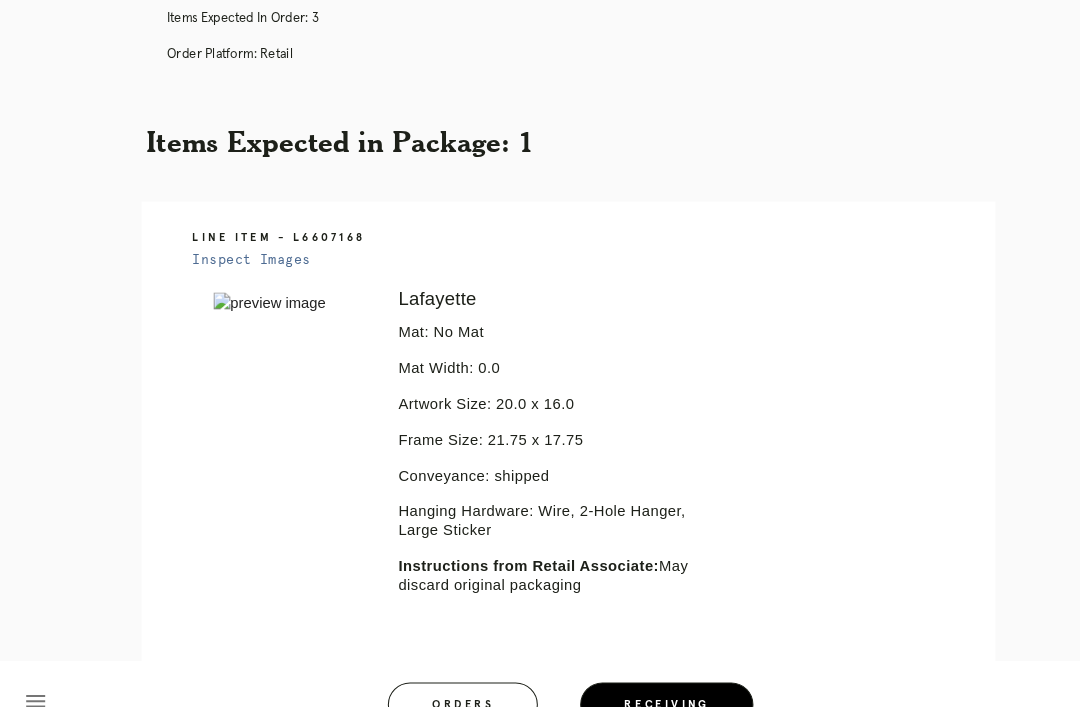 scroll, scrollTop: 297, scrollLeft: 0, axis: vertical 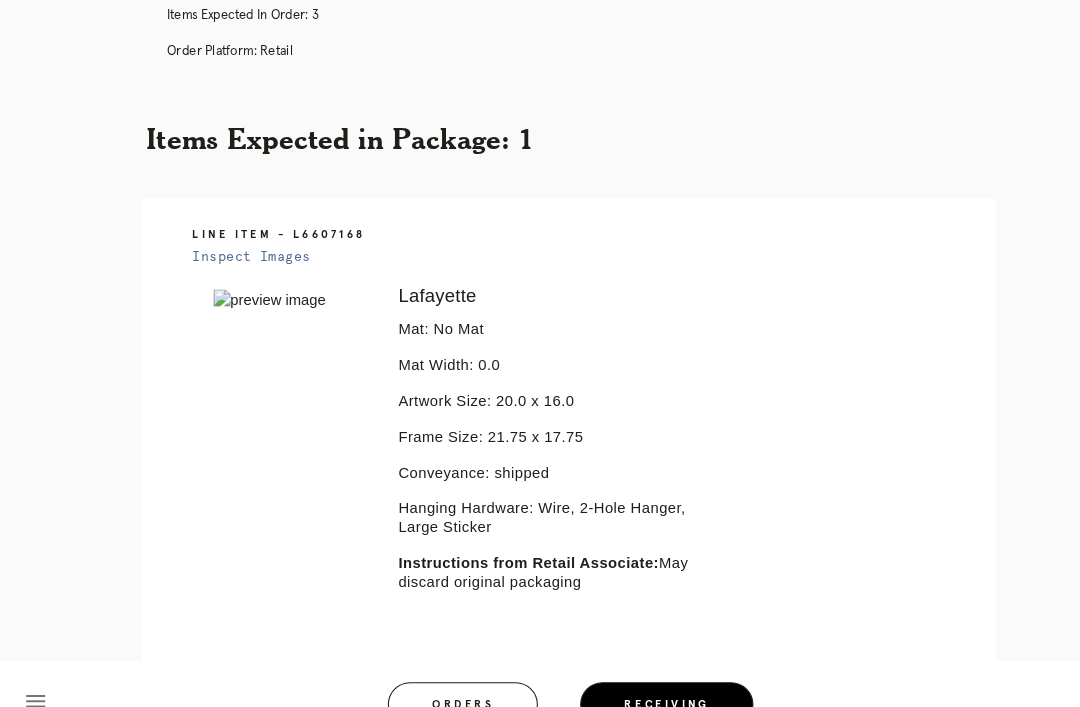 click on "Inspect Images" at bounding box center (238, 243) 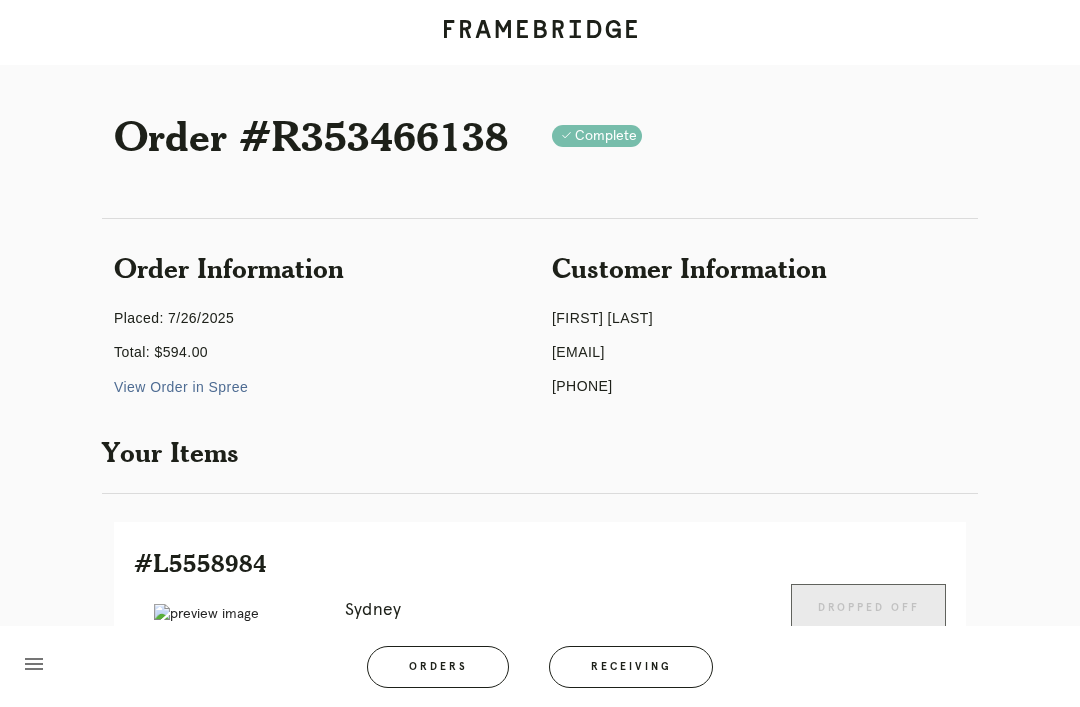 scroll, scrollTop: 0, scrollLeft: 0, axis: both 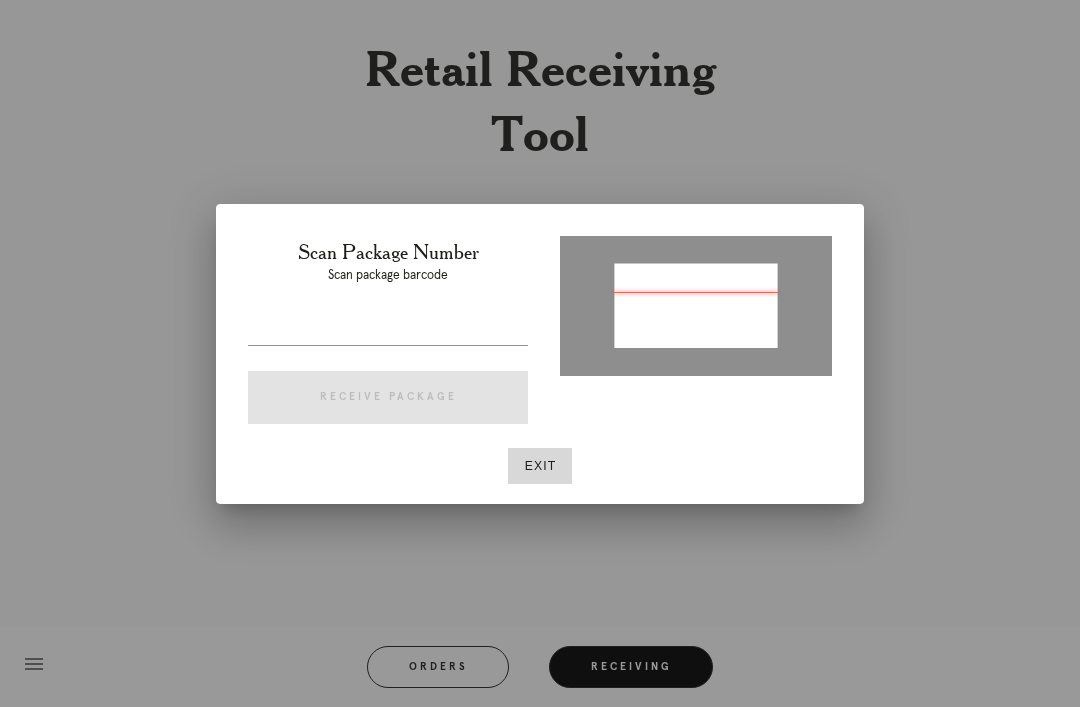 type on "[PACKAGE_ID]" 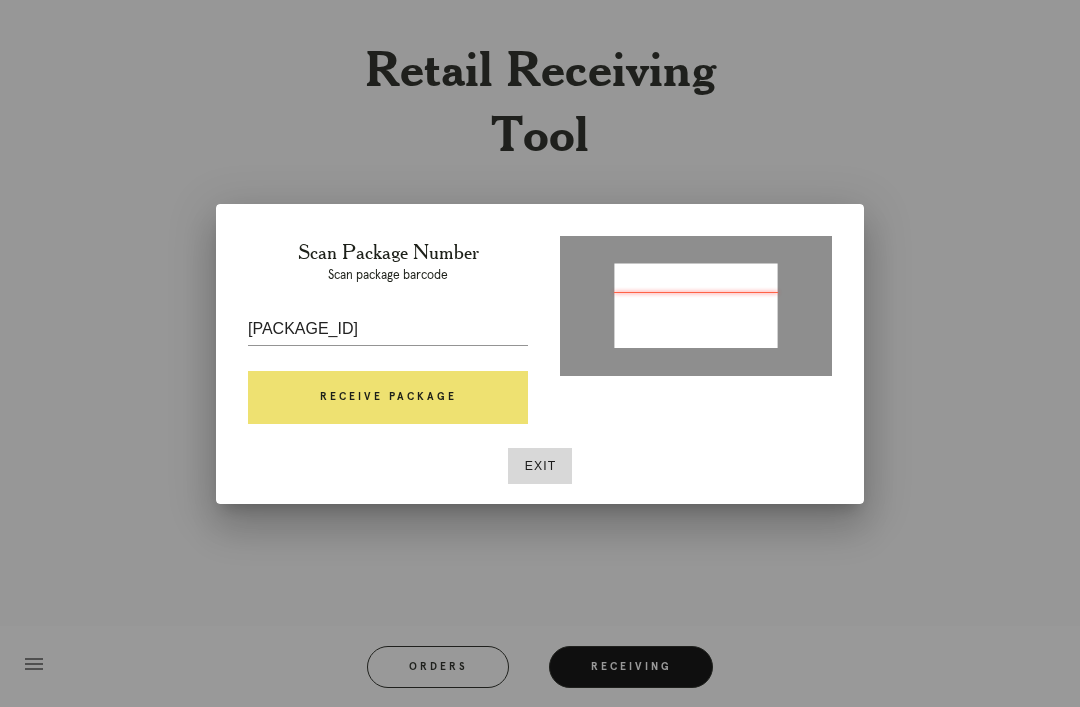 click on "Receive Package" at bounding box center [388, 398] 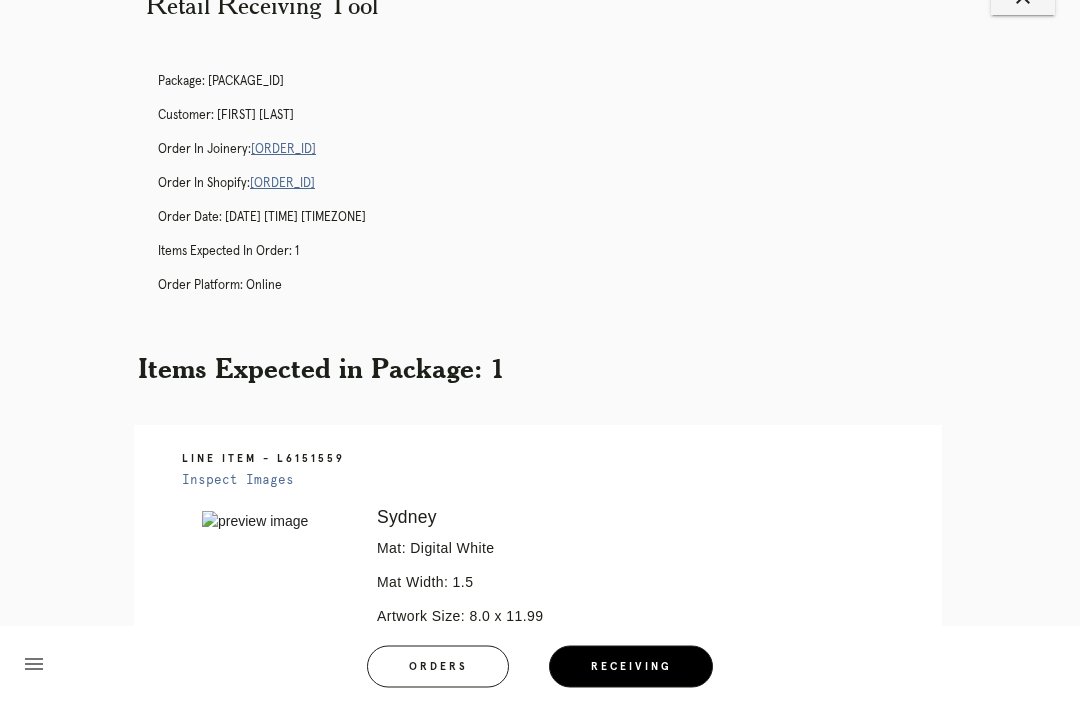 scroll, scrollTop: 13, scrollLeft: 0, axis: vertical 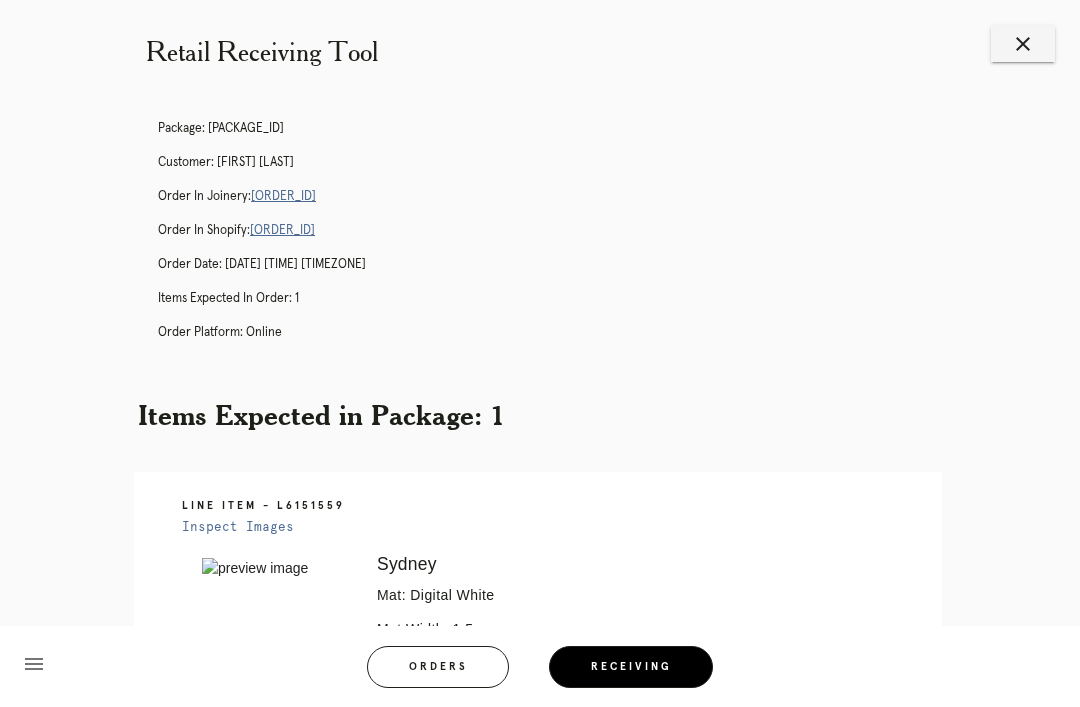 click on "R367356759" at bounding box center (283, 196) 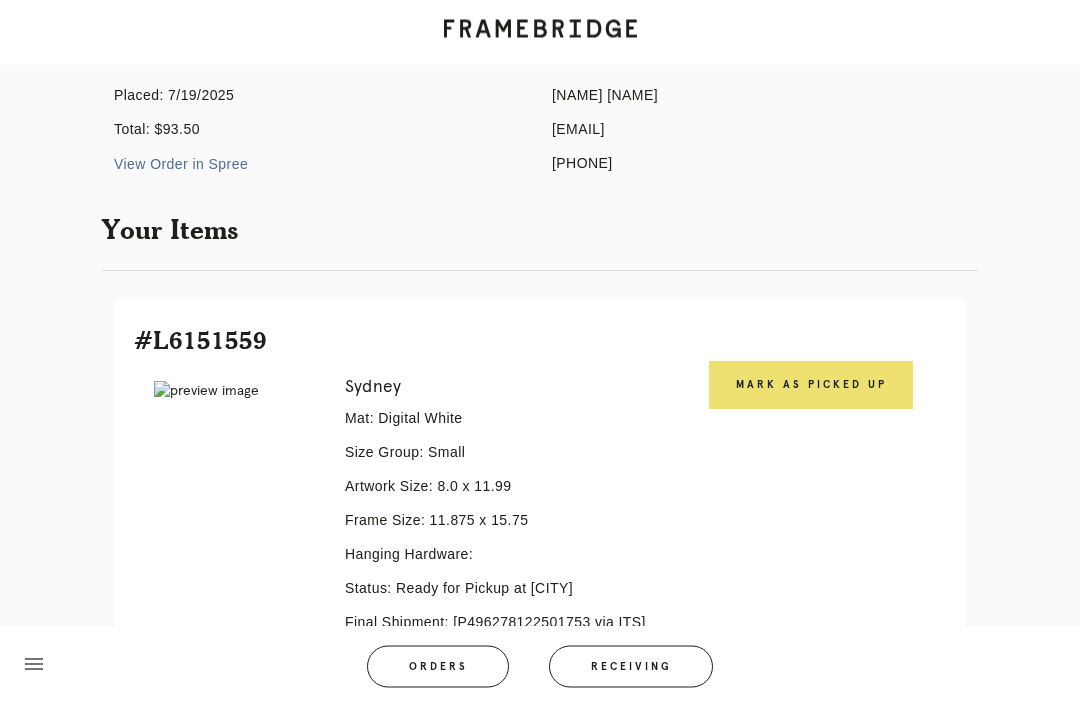 scroll, scrollTop: 234, scrollLeft: 0, axis: vertical 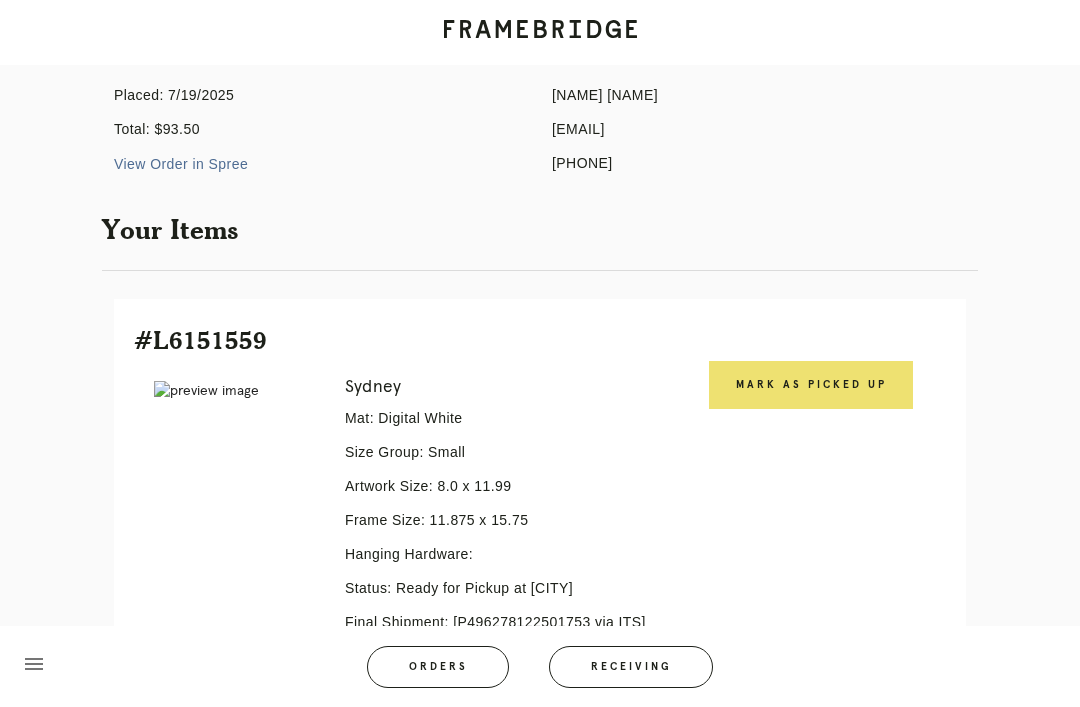 click on "Mark as Picked Up" at bounding box center [811, 385] 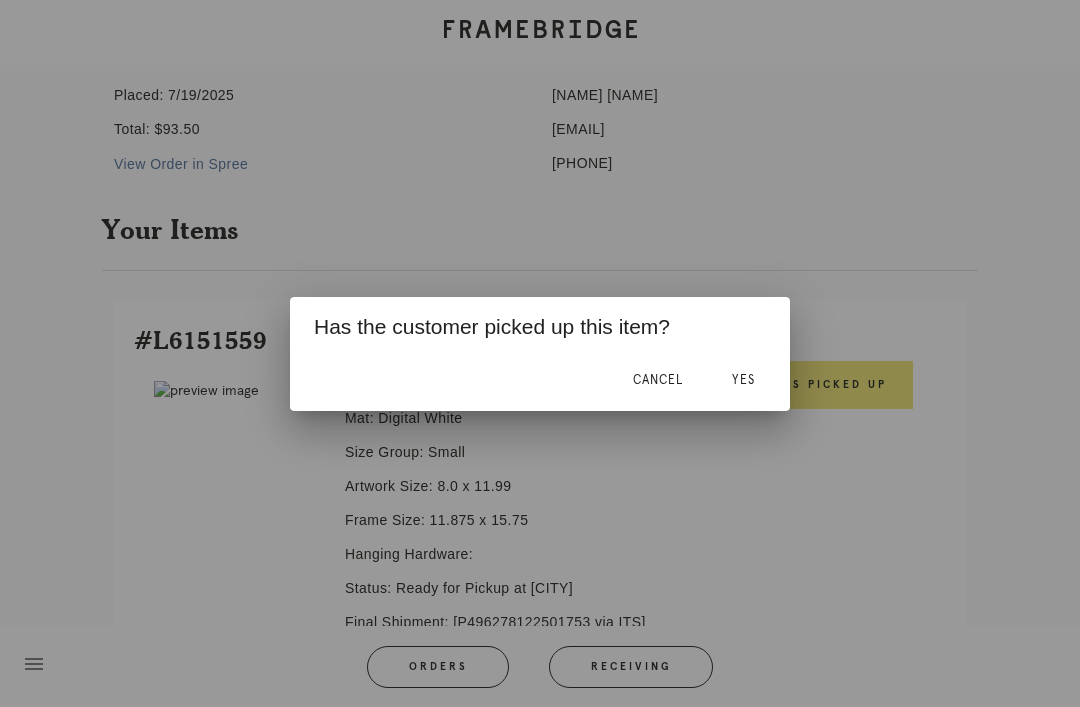 click on "Yes" at bounding box center [743, 380] 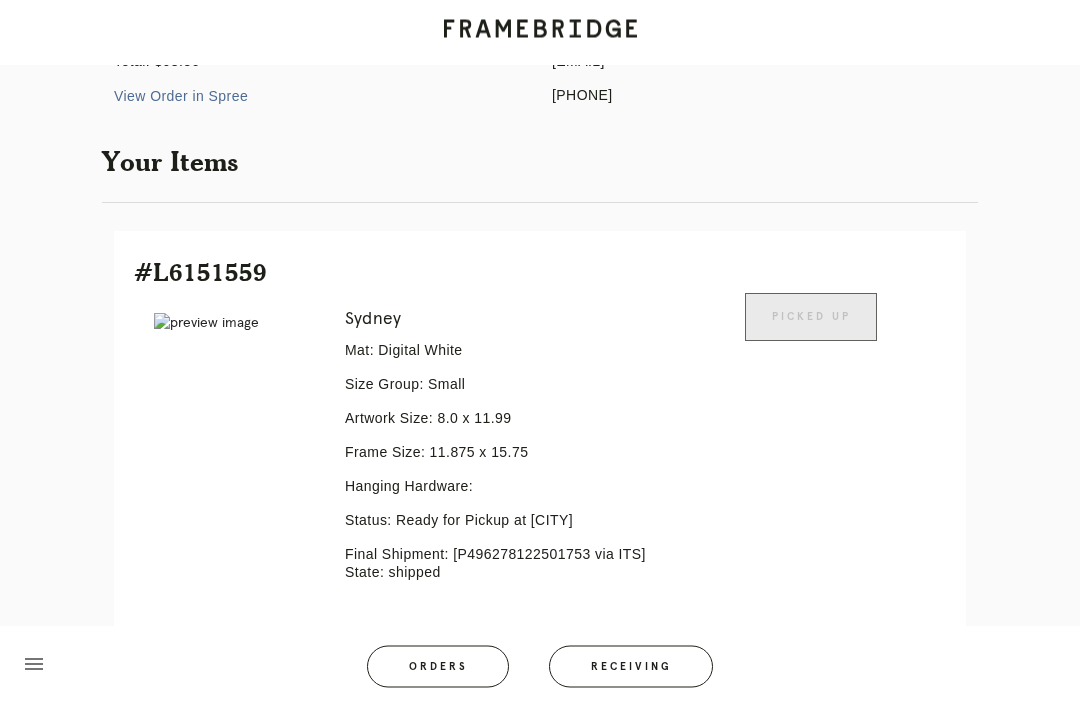 scroll, scrollTop: 377, scrollLeft: 0, axis: vertical 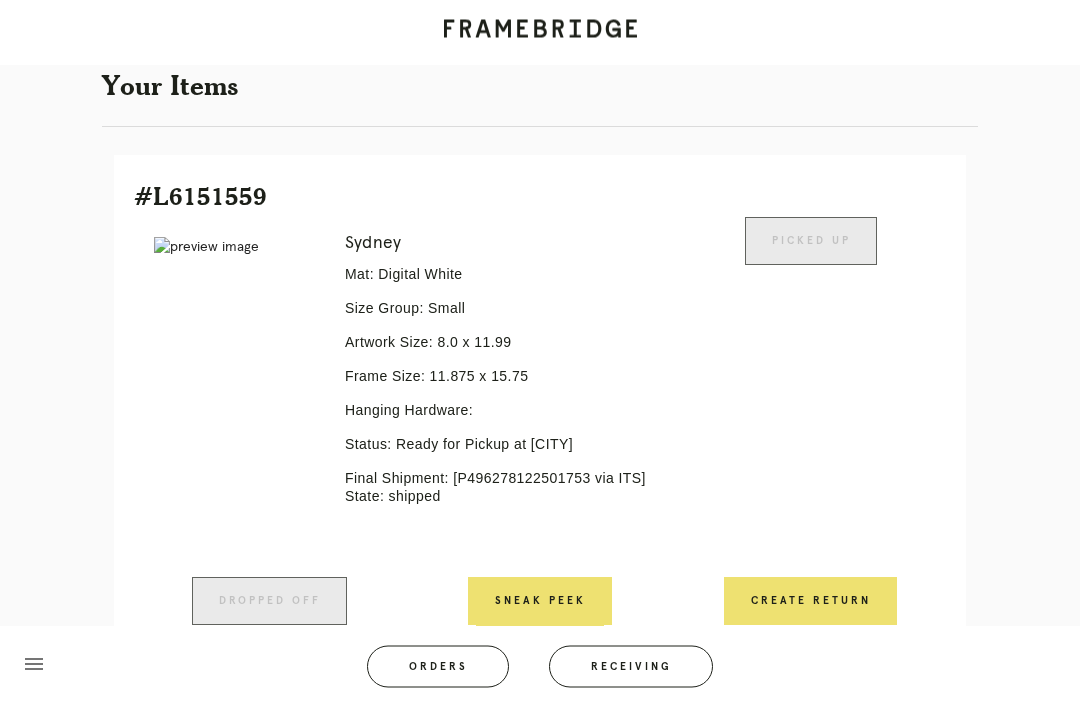 click on "Orders" at bounding box center (438, 667) 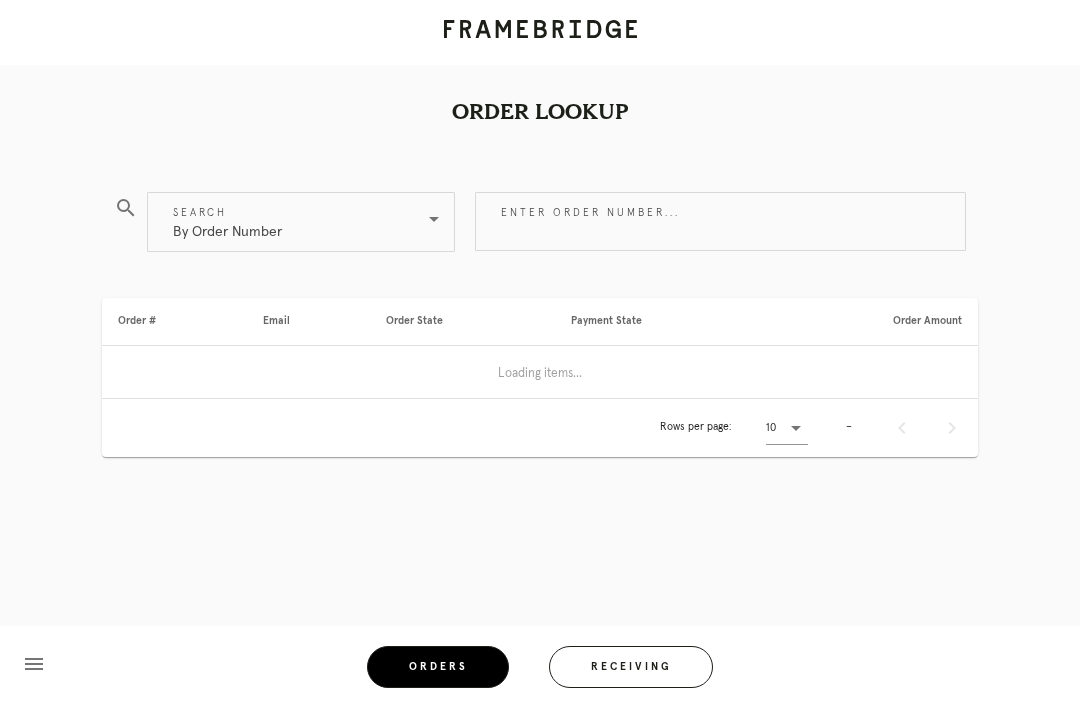 click on "Receiving" at bounding box center [631, 667] 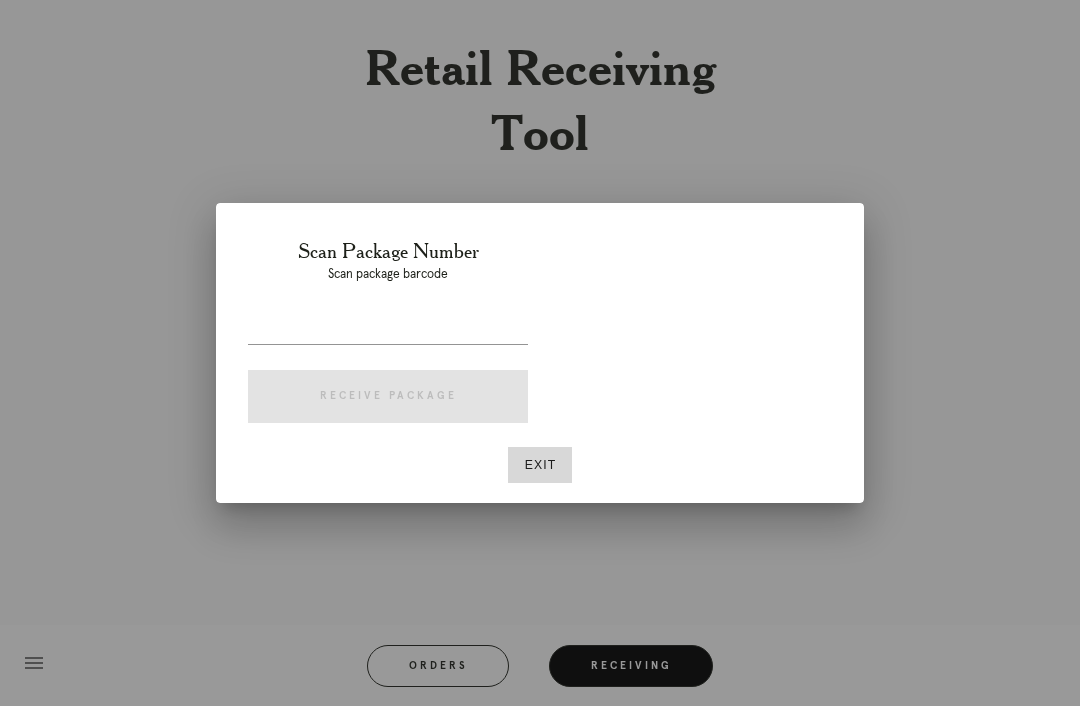 scroll, scrollTop: 64, scrollLeft: 0, axis: vertical 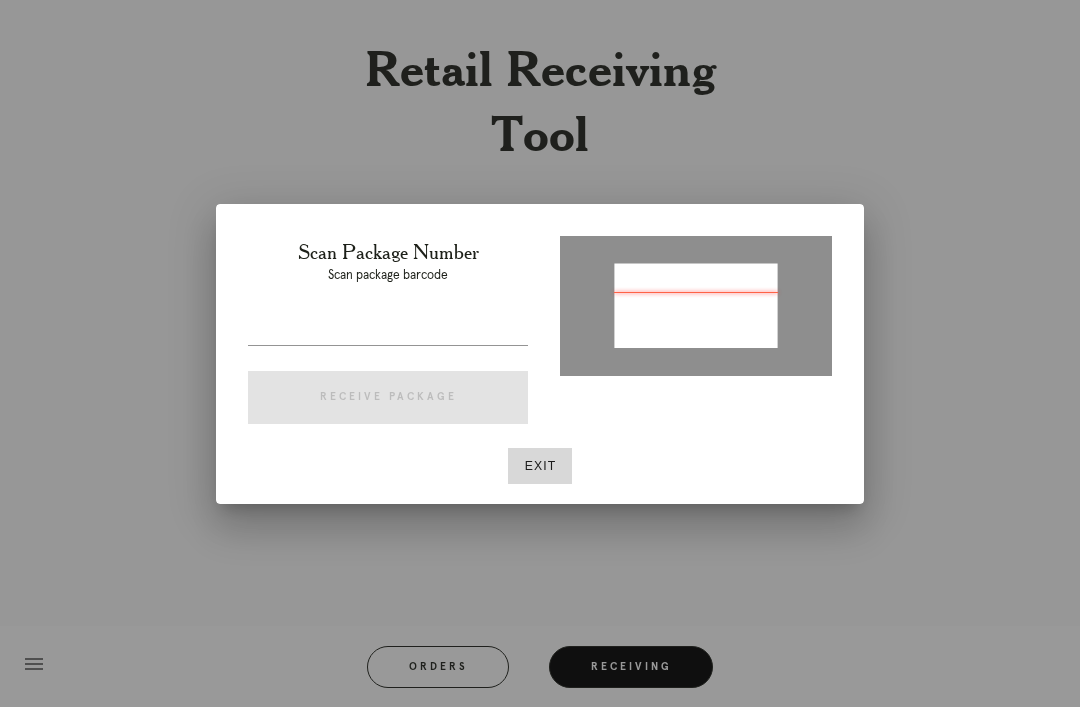 type on "P449302979994640" 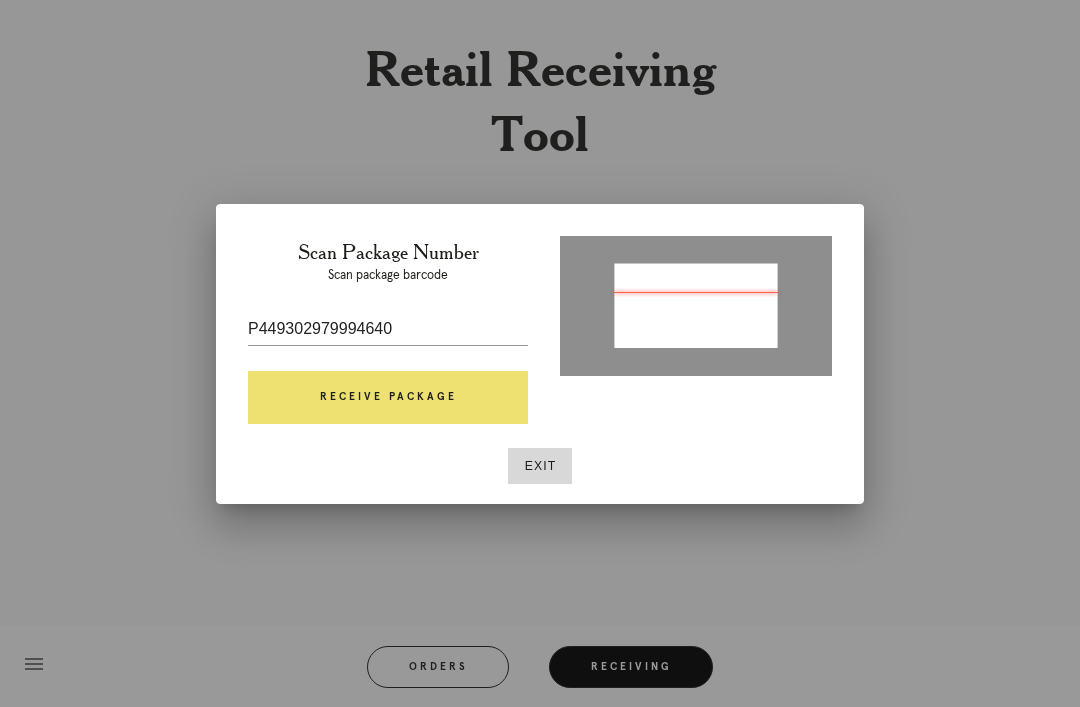 click on "Receive Package" at bounding box center (388, 398) 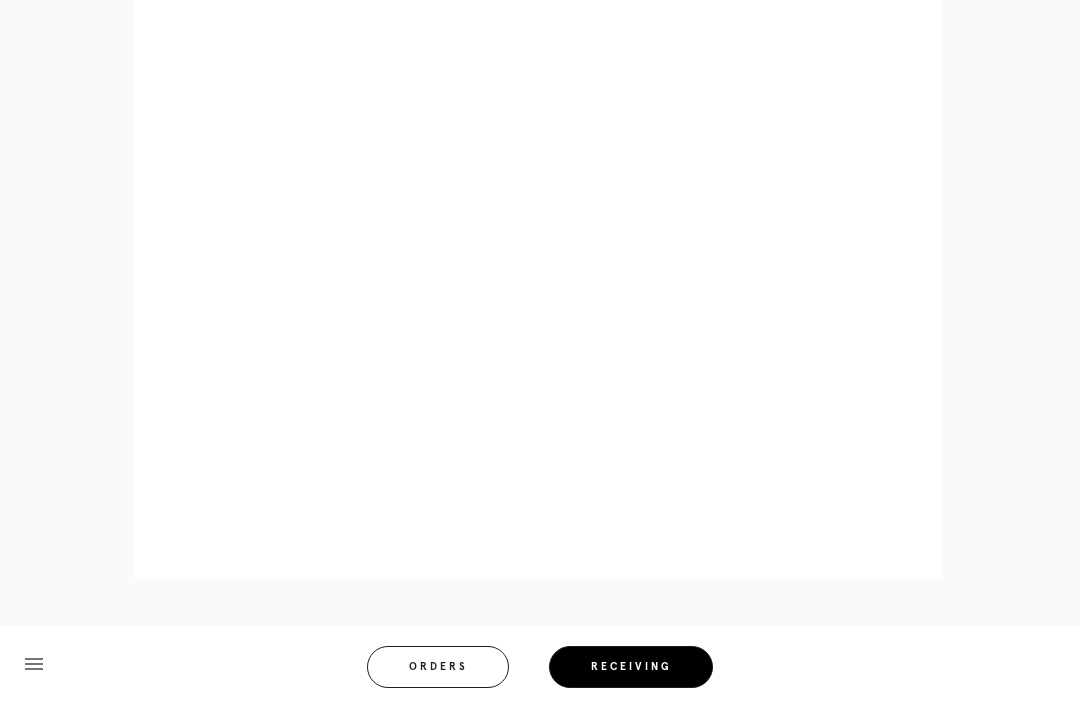 scroll, scrollTop: 910, scrollLeft: 0, axis: vertical 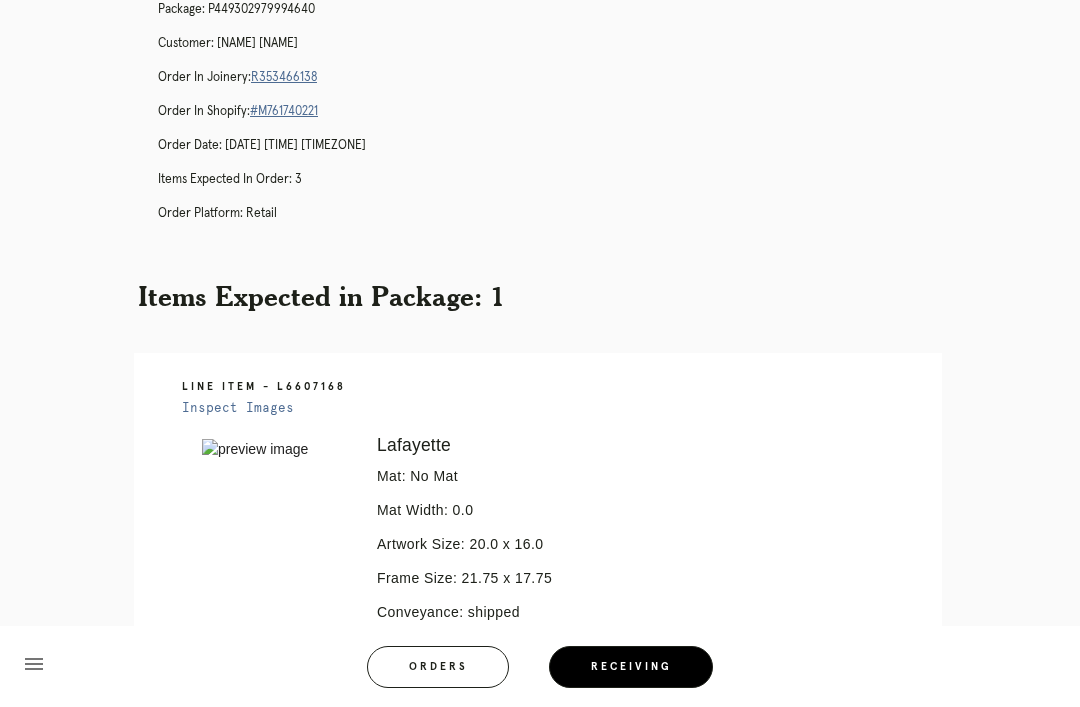 click on "Orders" at bounding box center [438, 667] 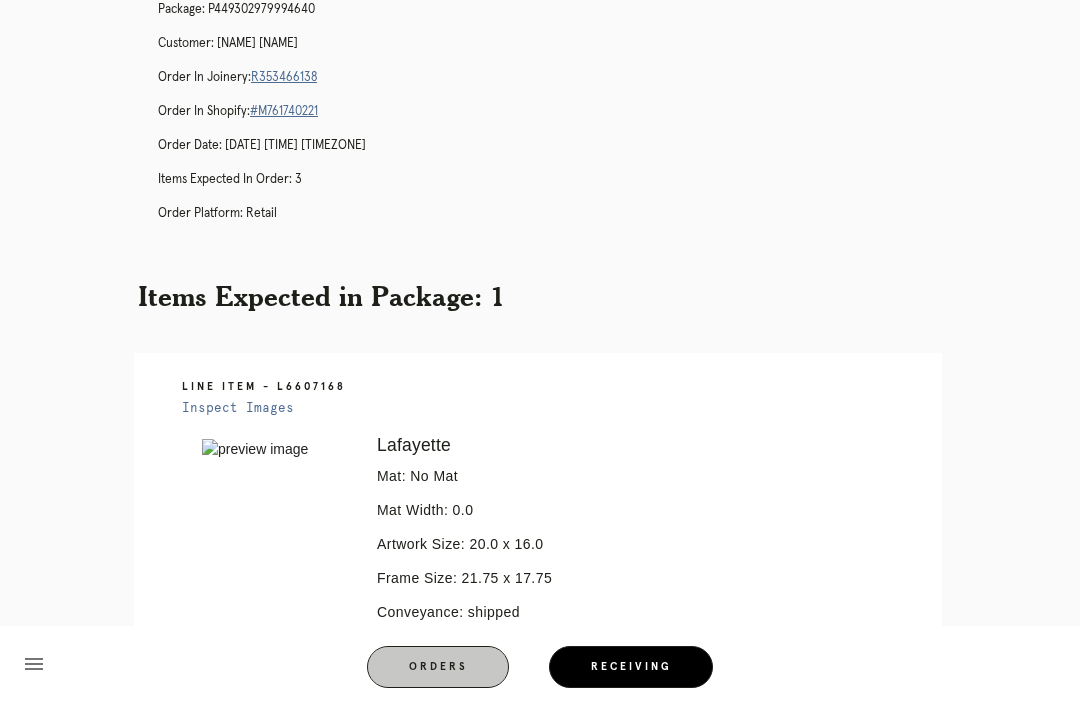 scroll, scrollTop: 0, scrollLeft: 0, axis: both 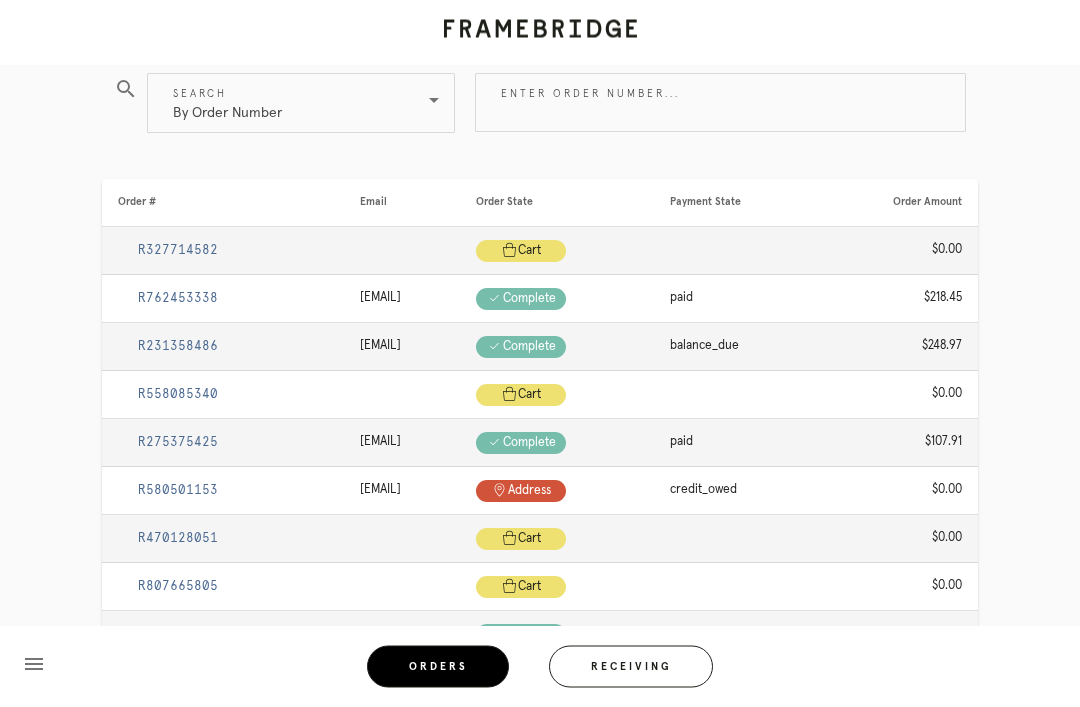 click on "Receiving" at bounding box center [631, 667] 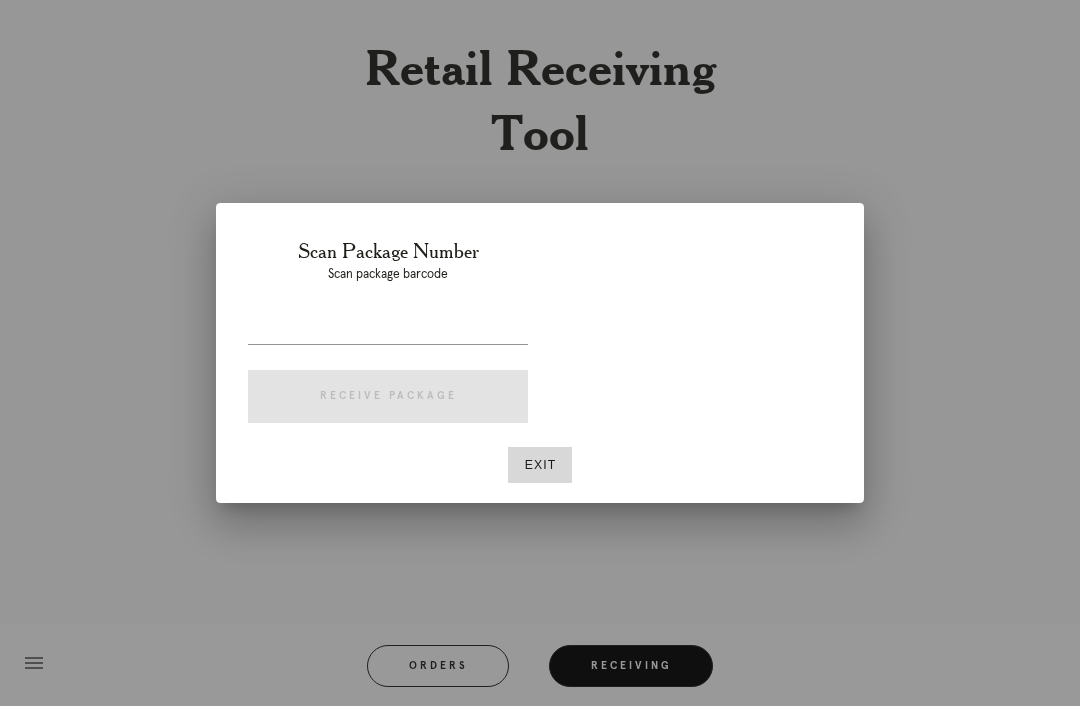 scroll, scrollTop: 64, scrollLeft: 0, axis: vertical 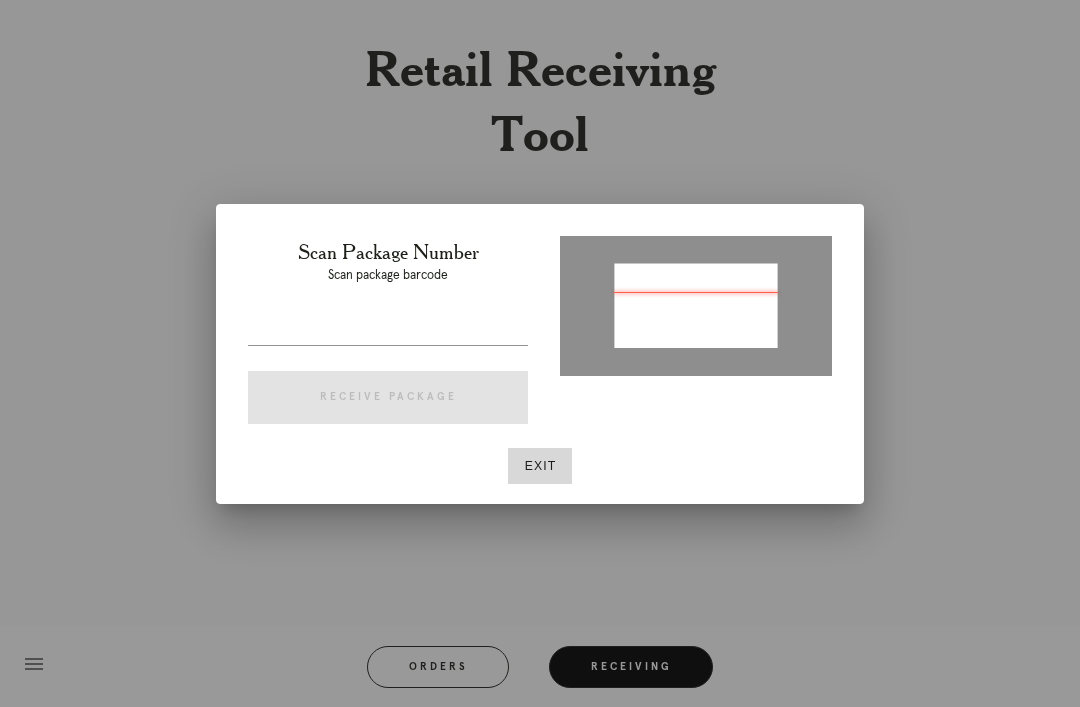 type on "P560947748716448" 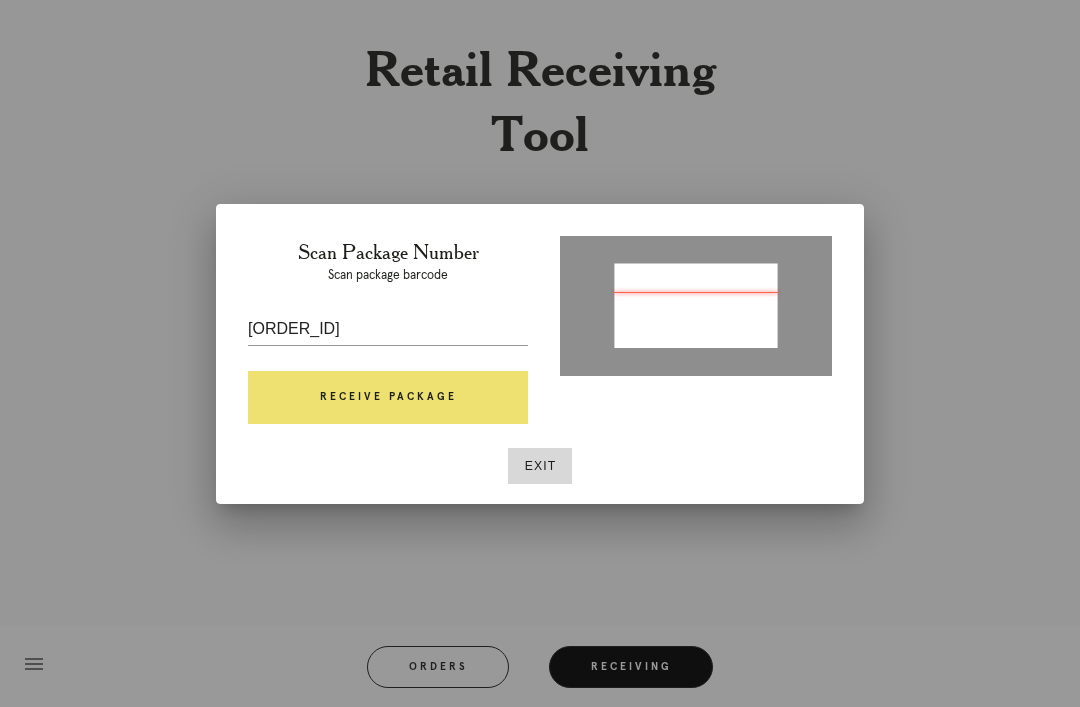click at bounding box center [388, 360] 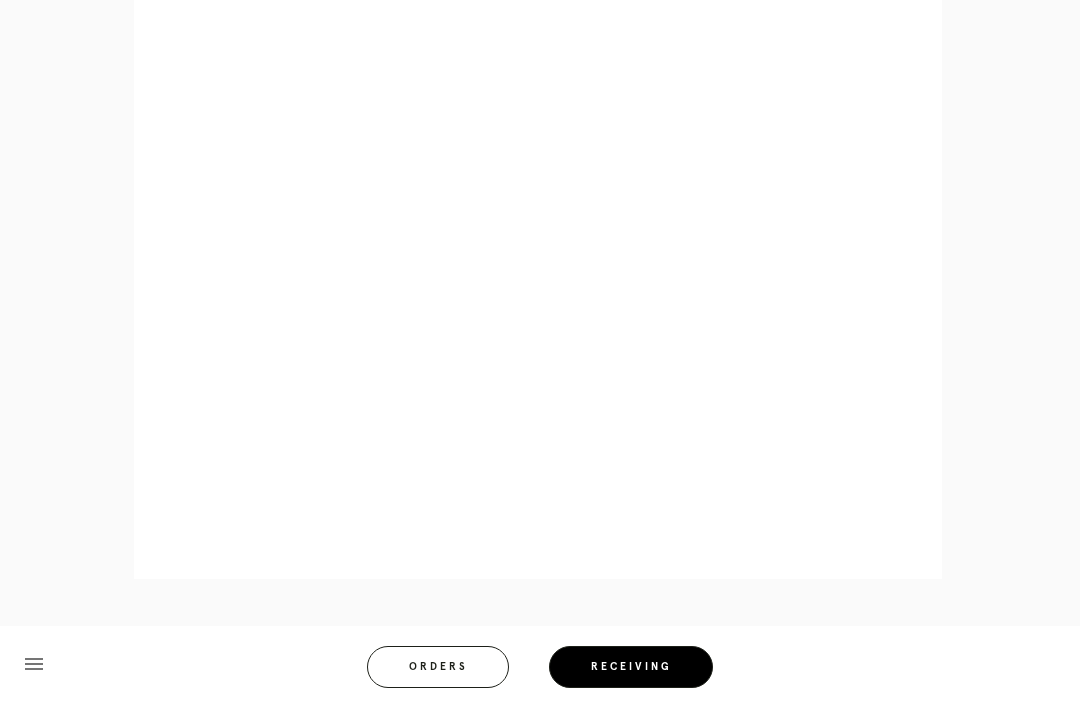 scroll, scrollTop: 1504, scrollLeft: 0, axis: vertical 